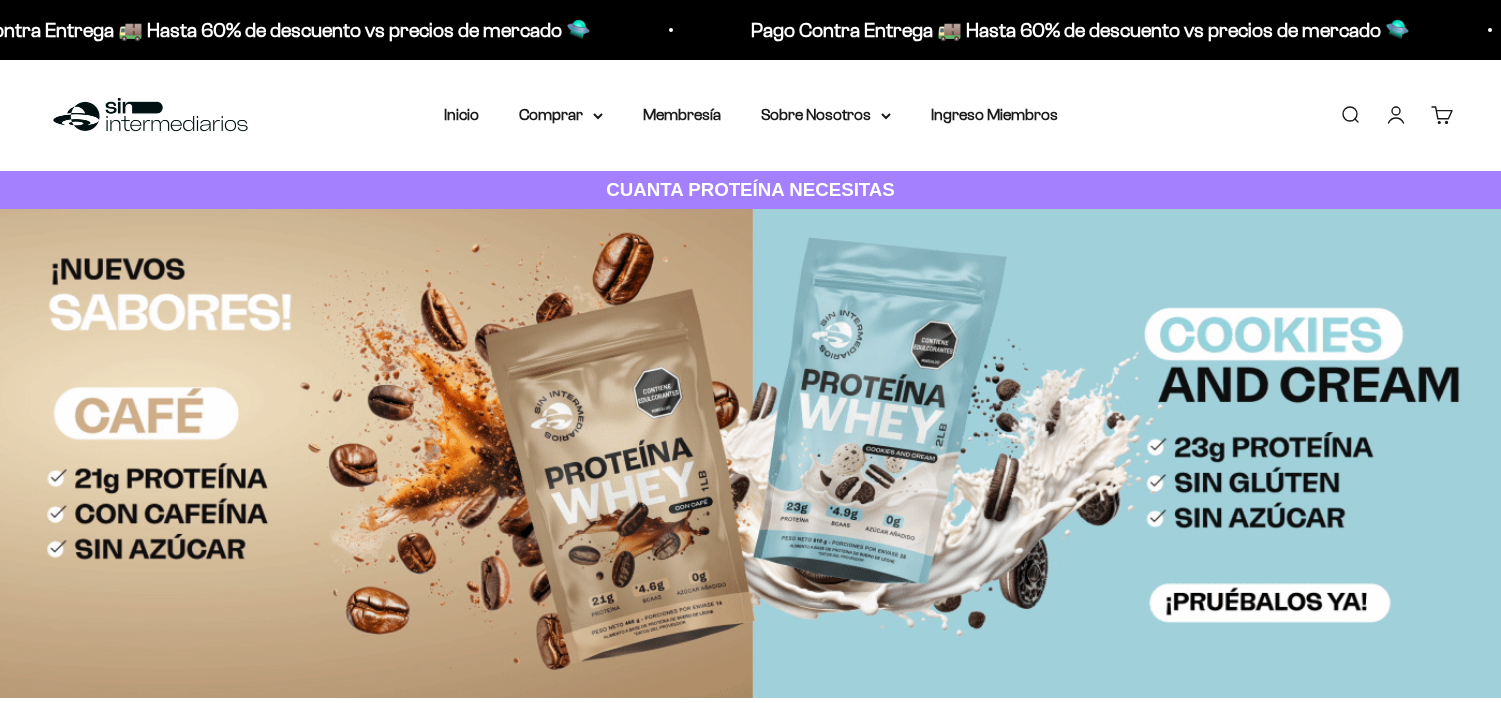 scroll, scrollTop: 0, scrollLeft: 0, axis: both 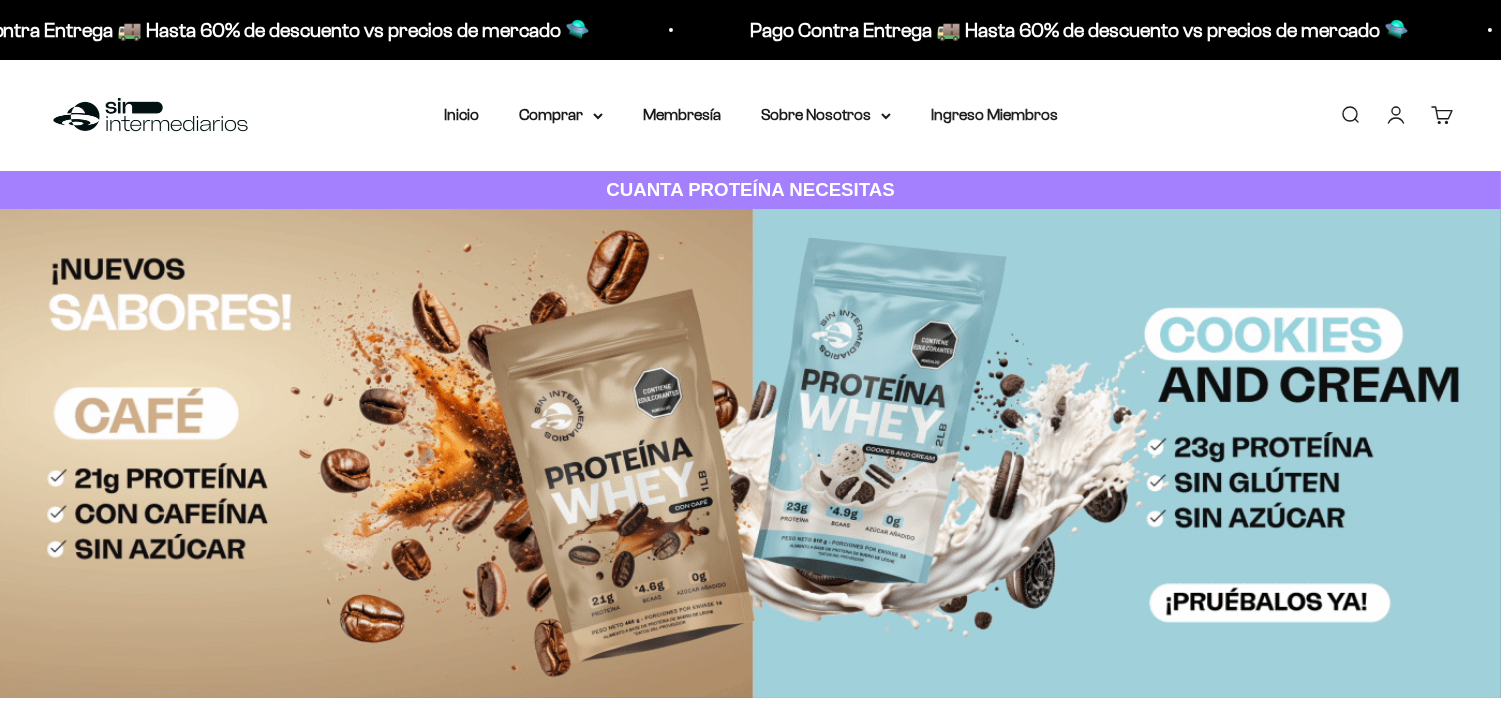 click on "Iniciar sesión" at bounding box center (1396, 115) 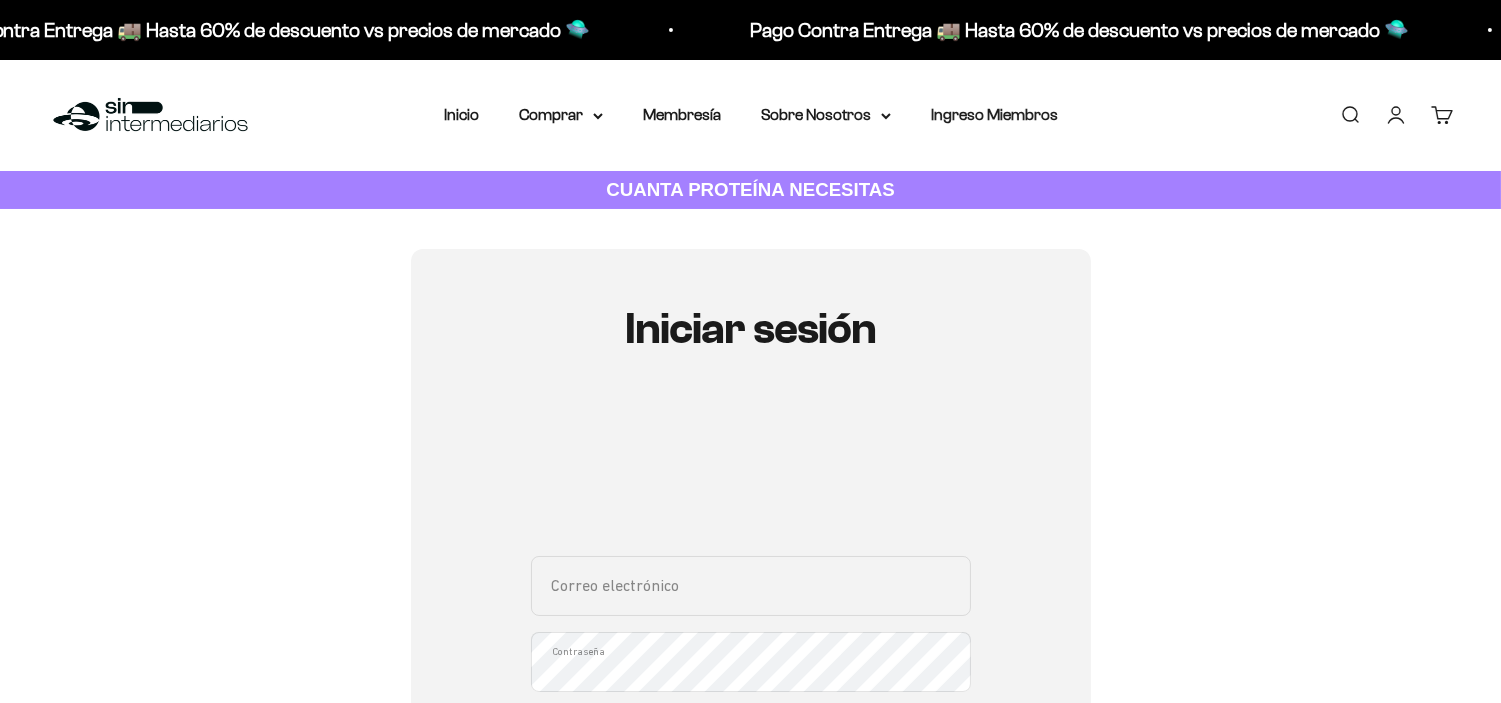 scroll, scrollTop: 222, scrollLeft: 0, axis: vertical 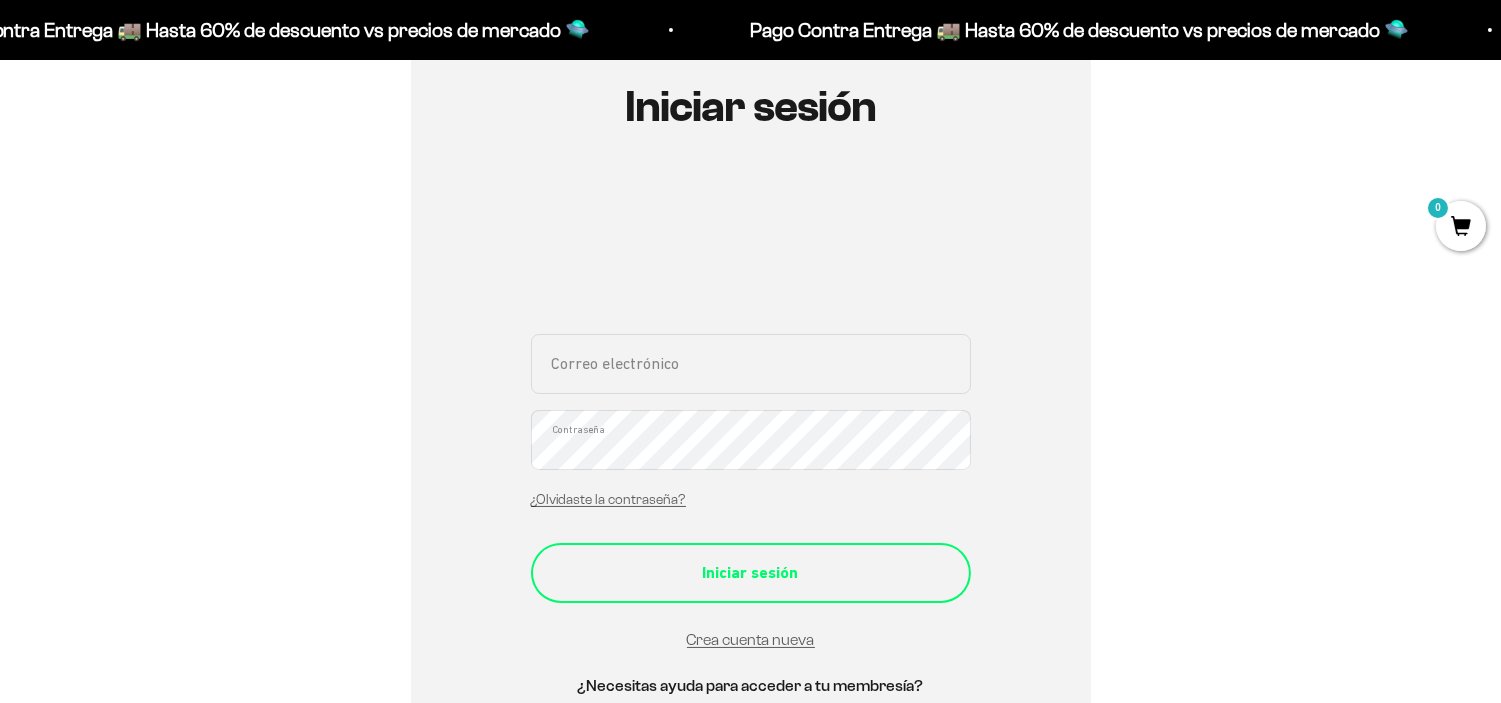type on "[EMAIL]" 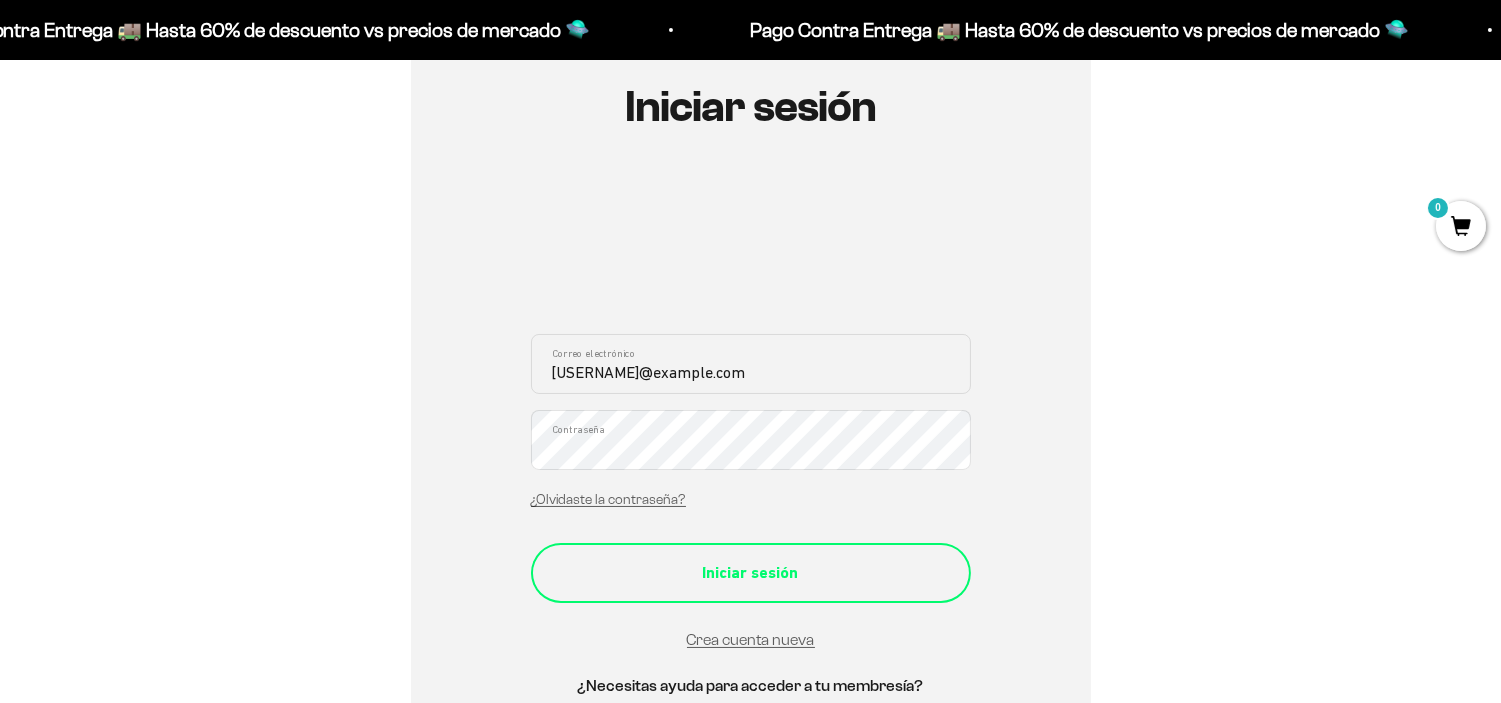 click on "Iniciar sesión" at bounding box center [751, 573] 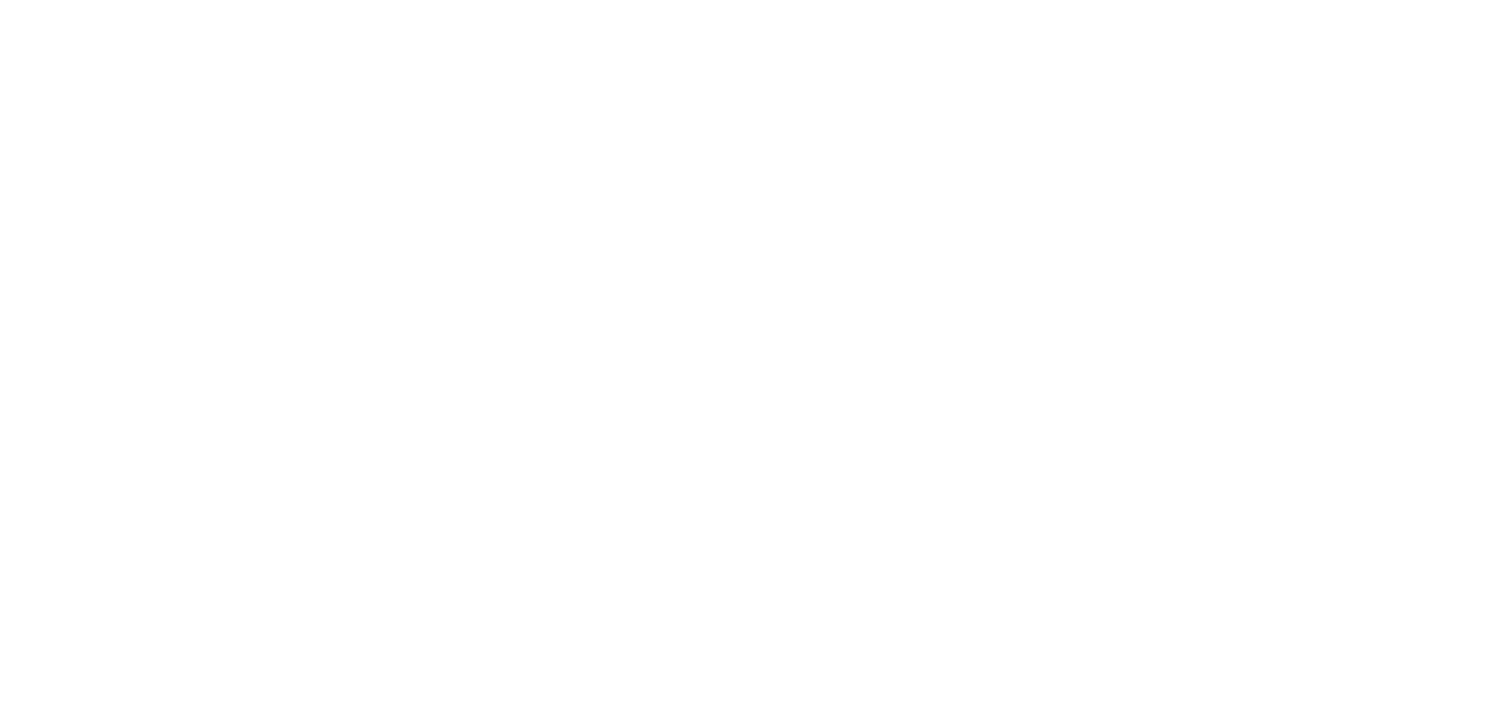scroll, scrollTop: 0, scrollLeft: 0, axis: both 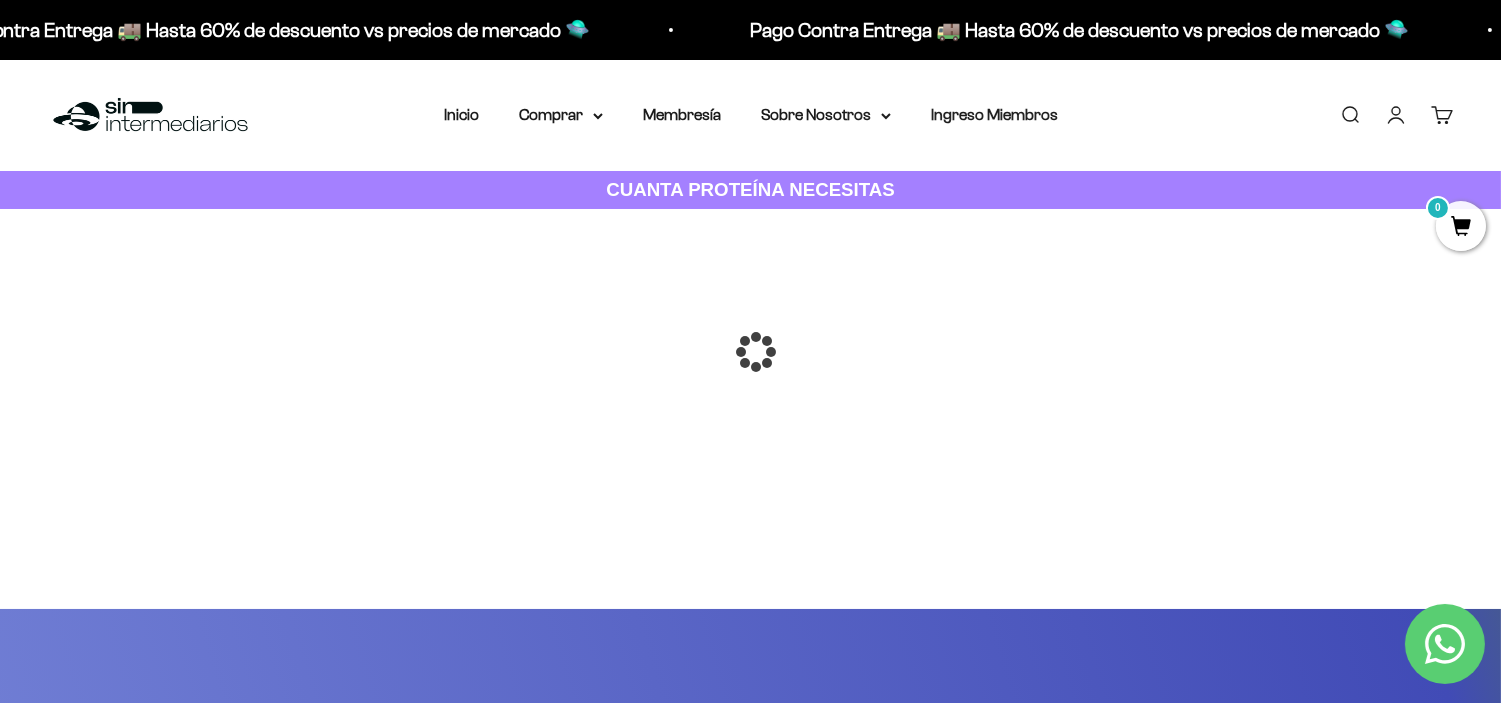 click at bounding box center [751, 352] 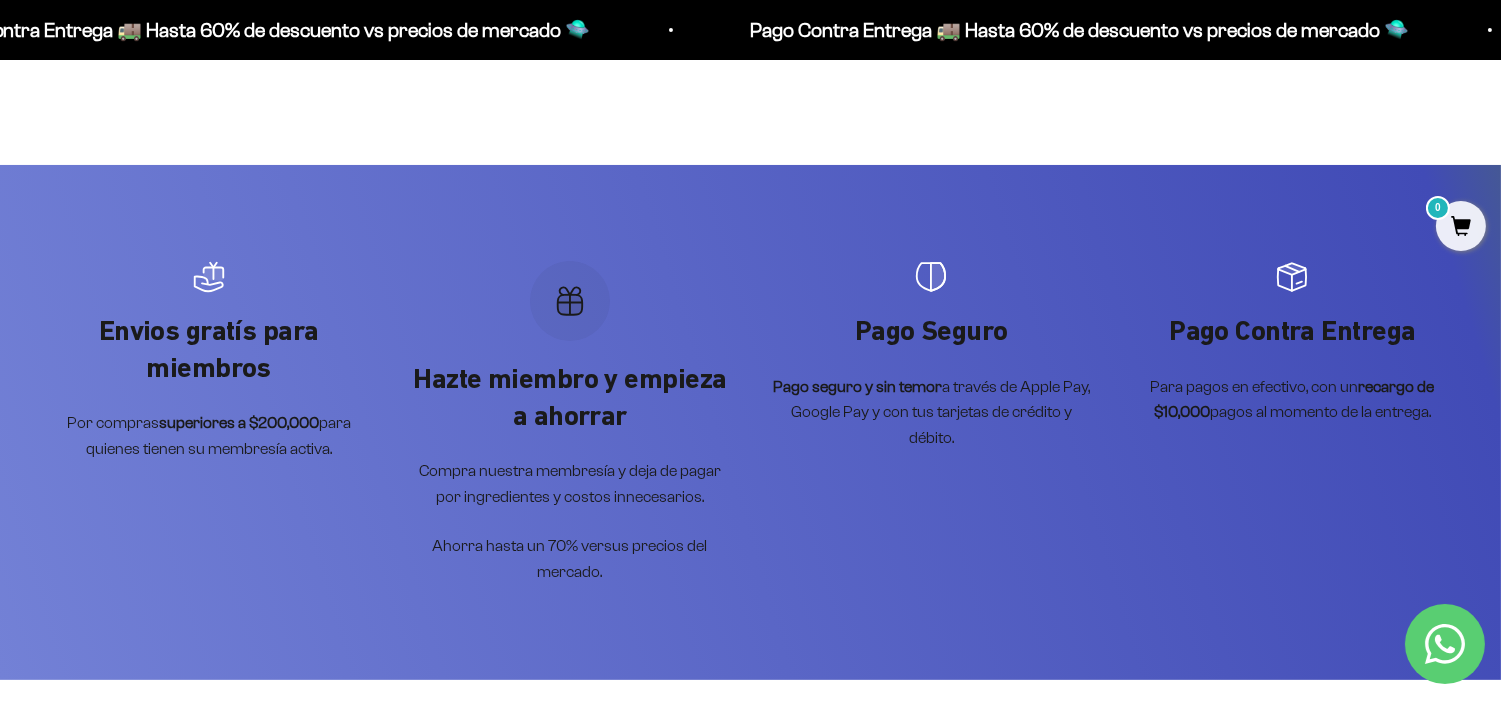 scroll, scrollTop: 0, scrollLeft: 0, axis: both 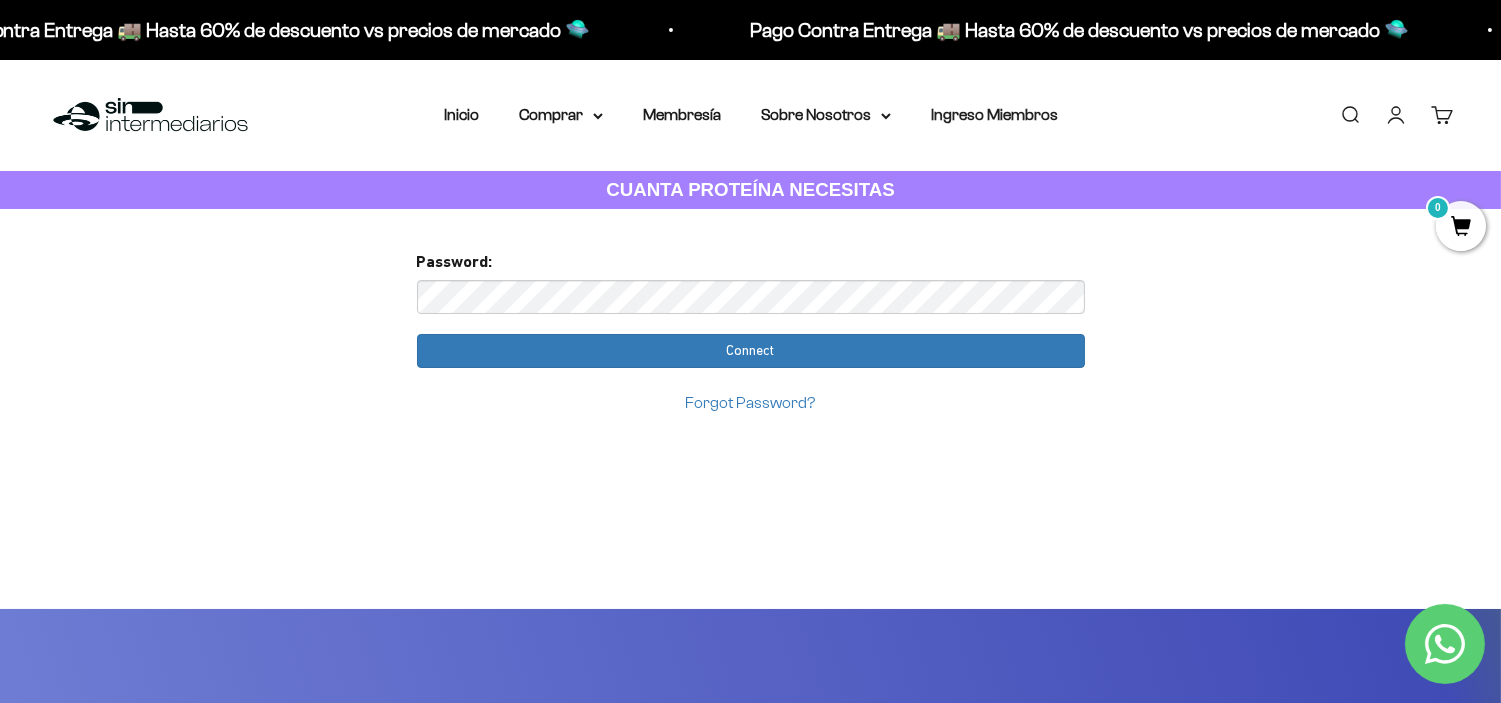 click on "Iniciar sesión" at bounding box center [1396, 115] 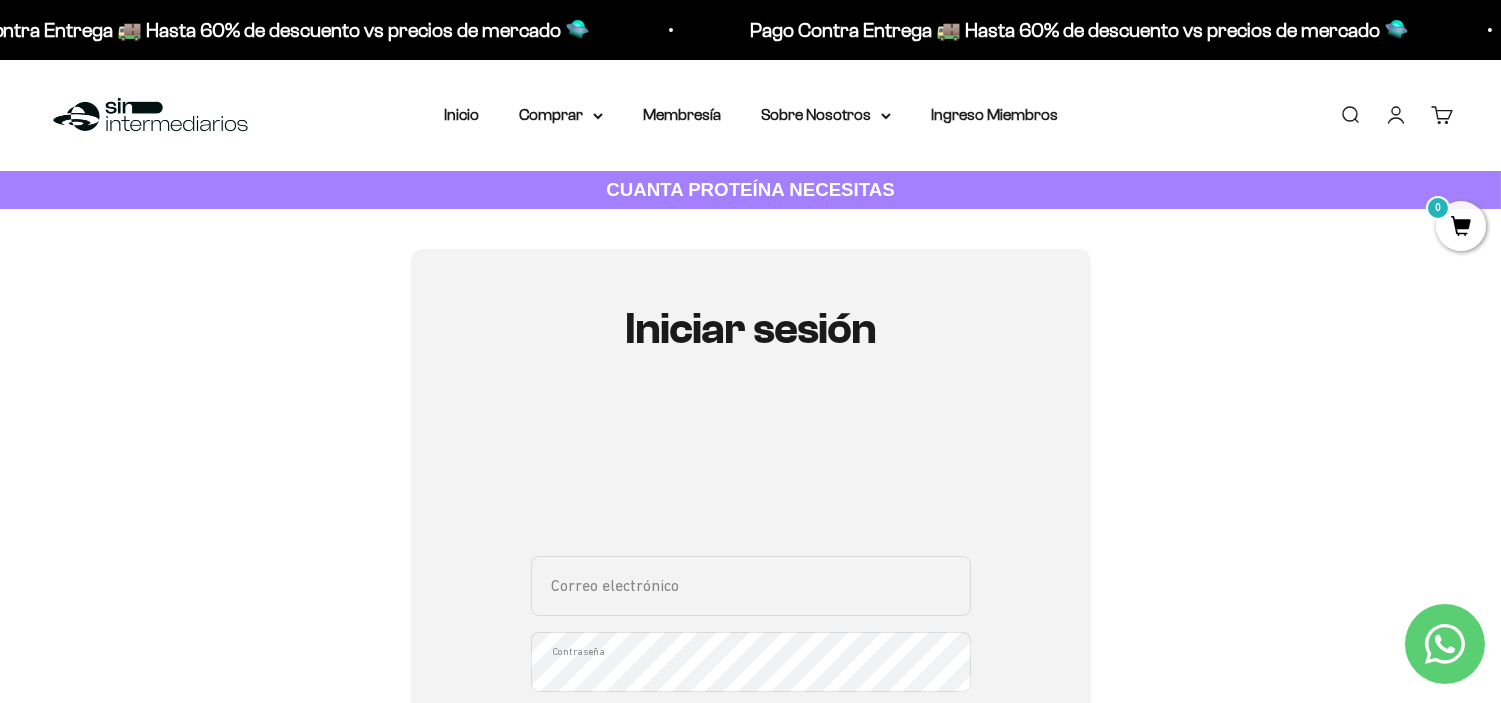 scroll, scrollTop: 222, scrollLeft: 0, axis: vertical 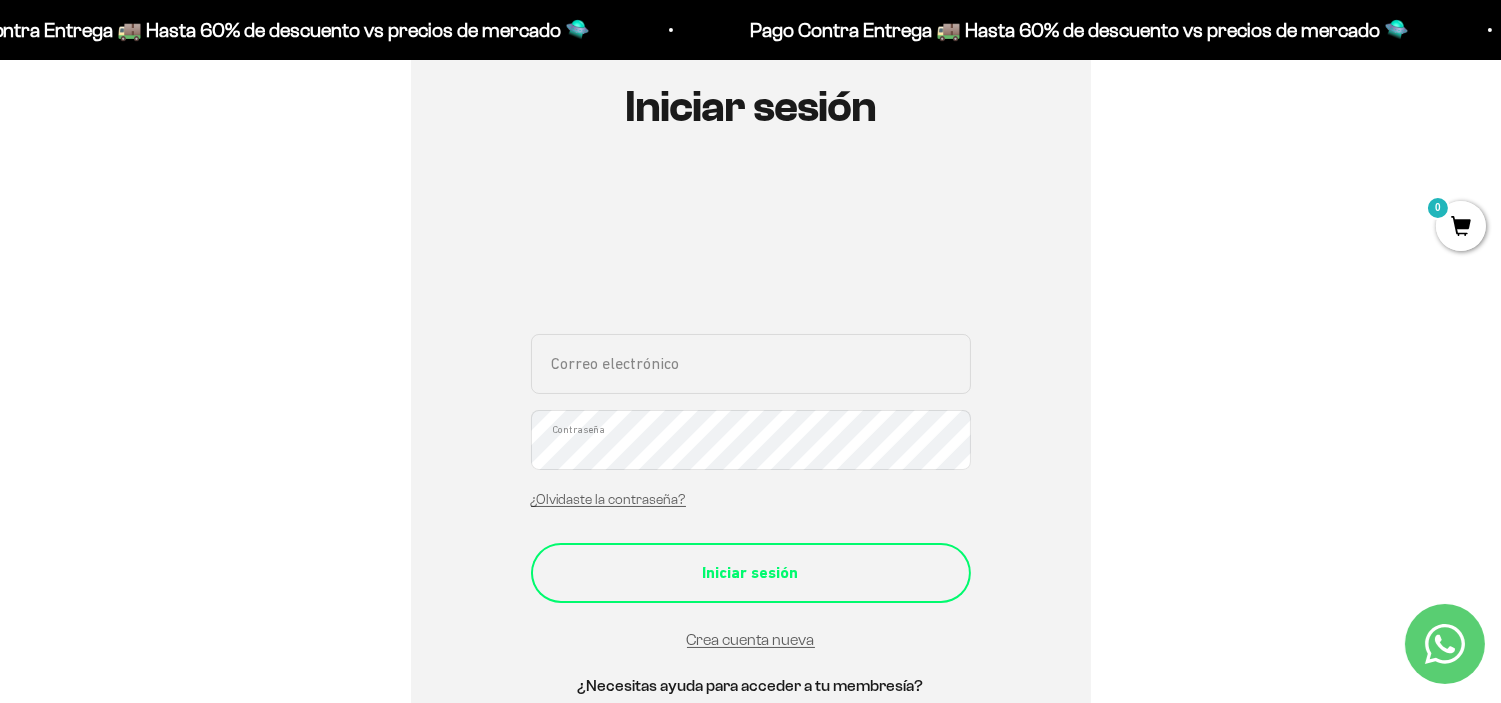 type on "[USERNAME]@[EXAMPLE.COM]" 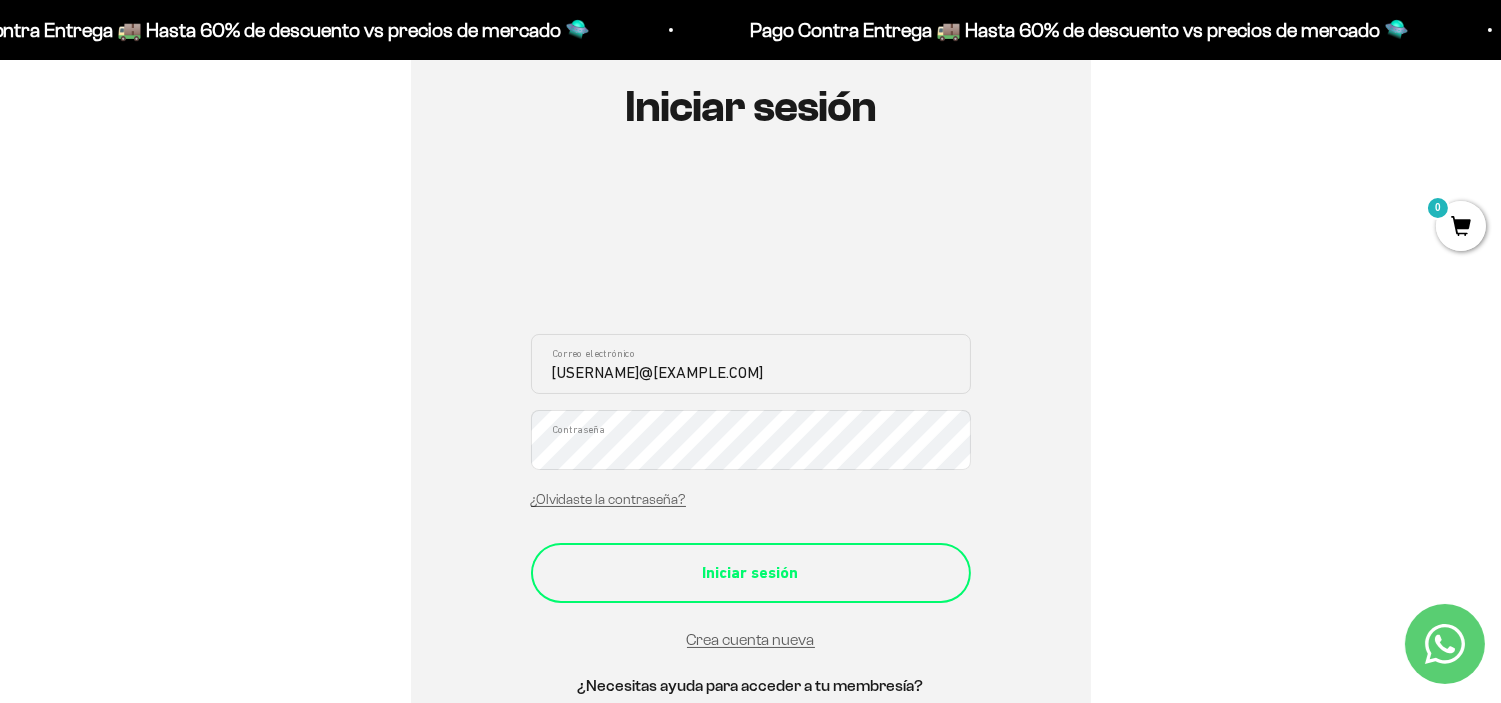 click on "Iniciar sesión" at bounding box center (751, 573) 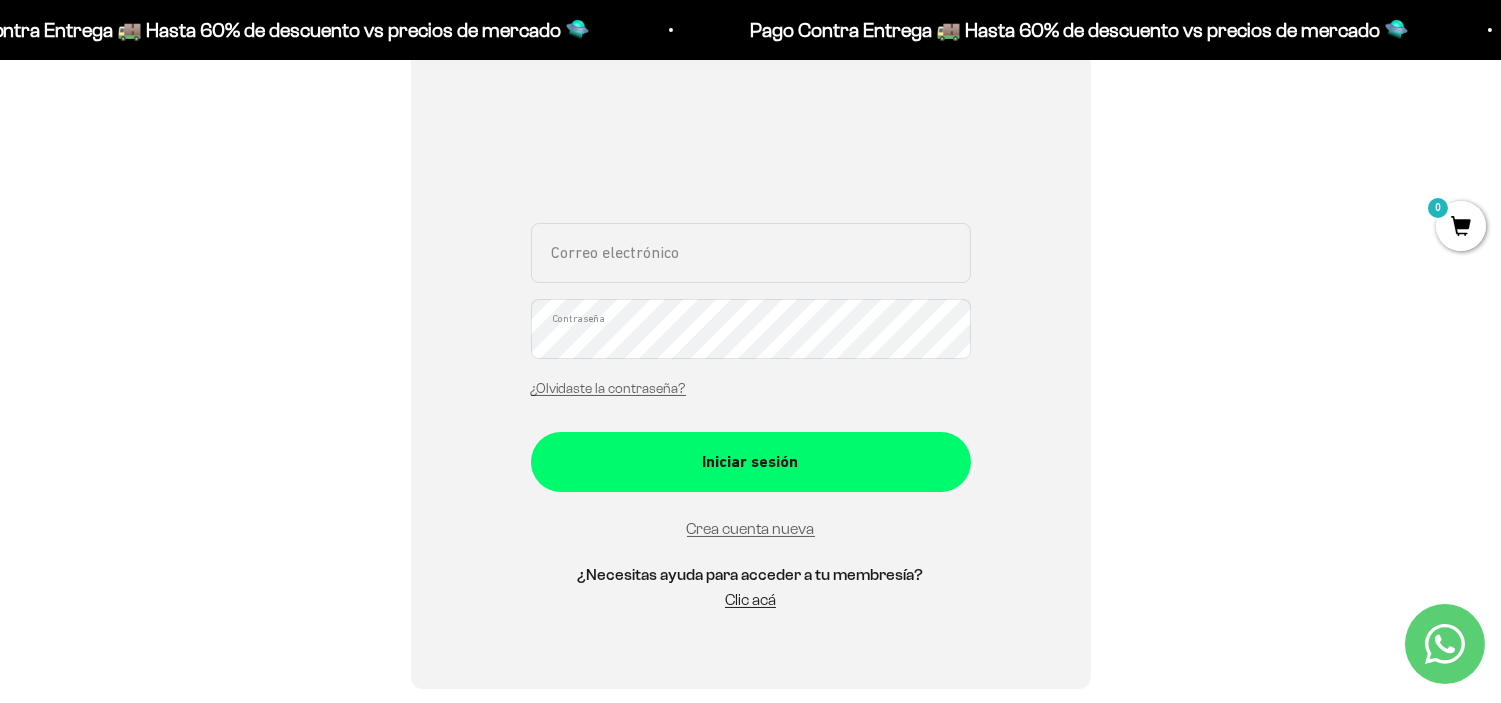 scroll, scrollTop: 444, scrollLeft: 0, axis: vertical 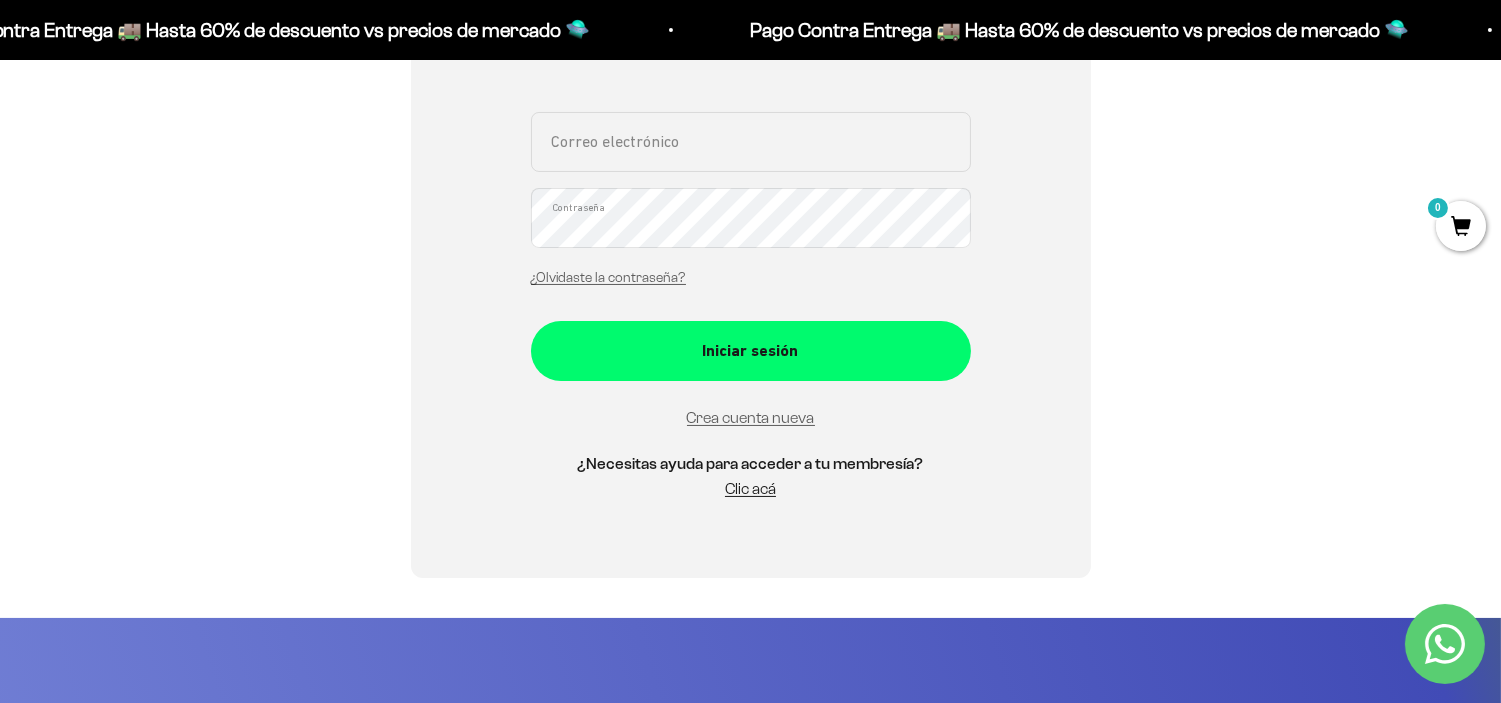 type on "[EMAIL]" 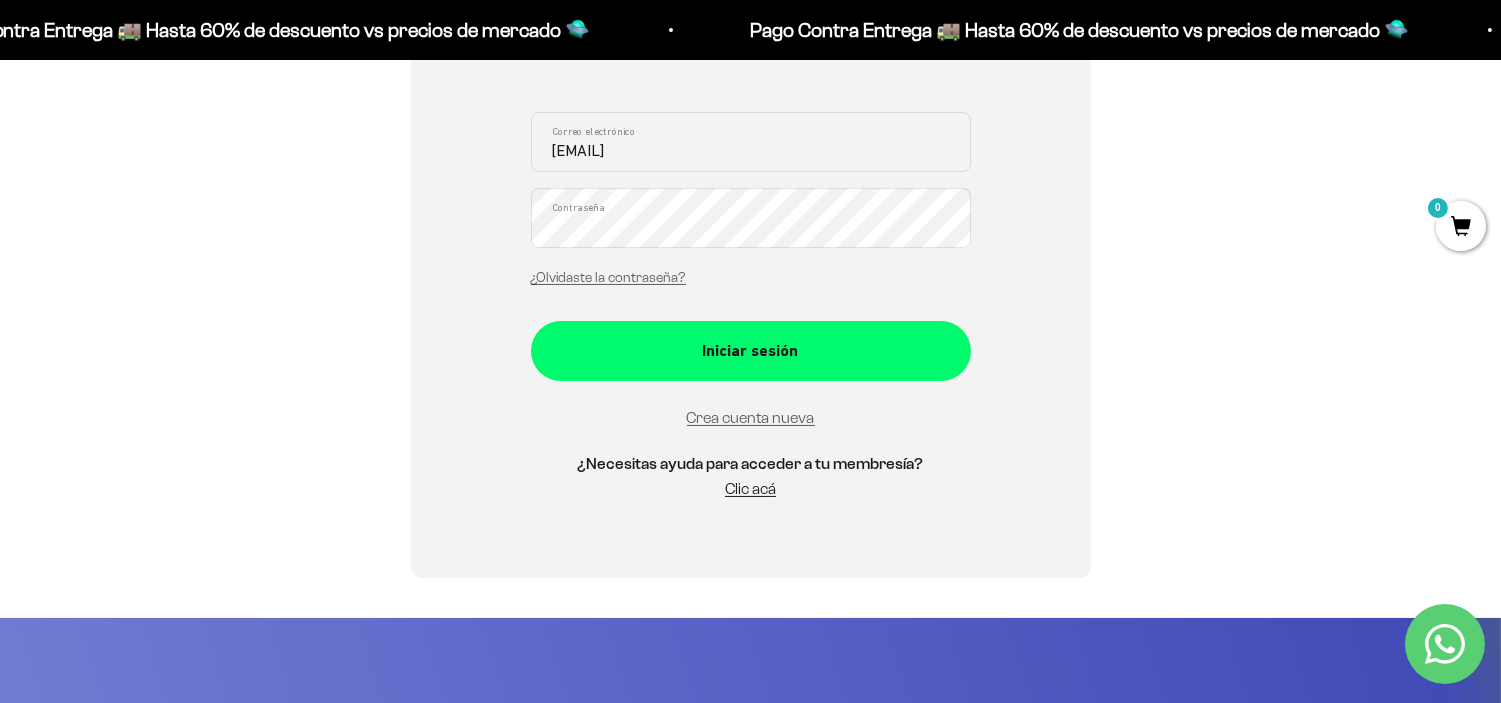 click on "Iniciar sesión
[EMAIL] Correo electrónico Contraseña
¿Olvidaste la contraseña?
Iniciar sesión
Crea cuenta nueva
¿Necesitas ayuda para acceder a tu membresía? Clic acá
Recuperar contraseña Correo electrónico
Recuperar
Volver a inicio de sesión" at bounding box center [750, 191] 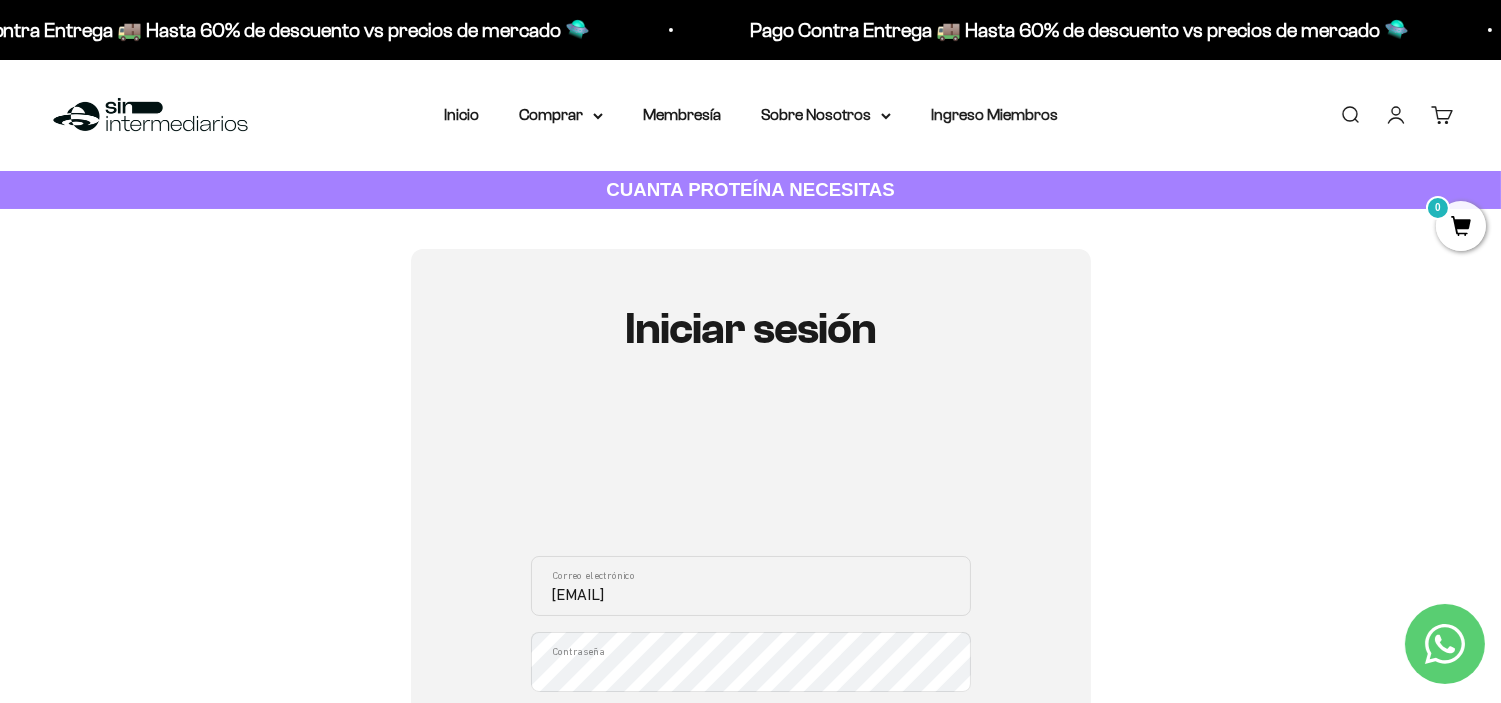 scroll, scrollTop: 222, scrollLeft: 0, axis: vertical 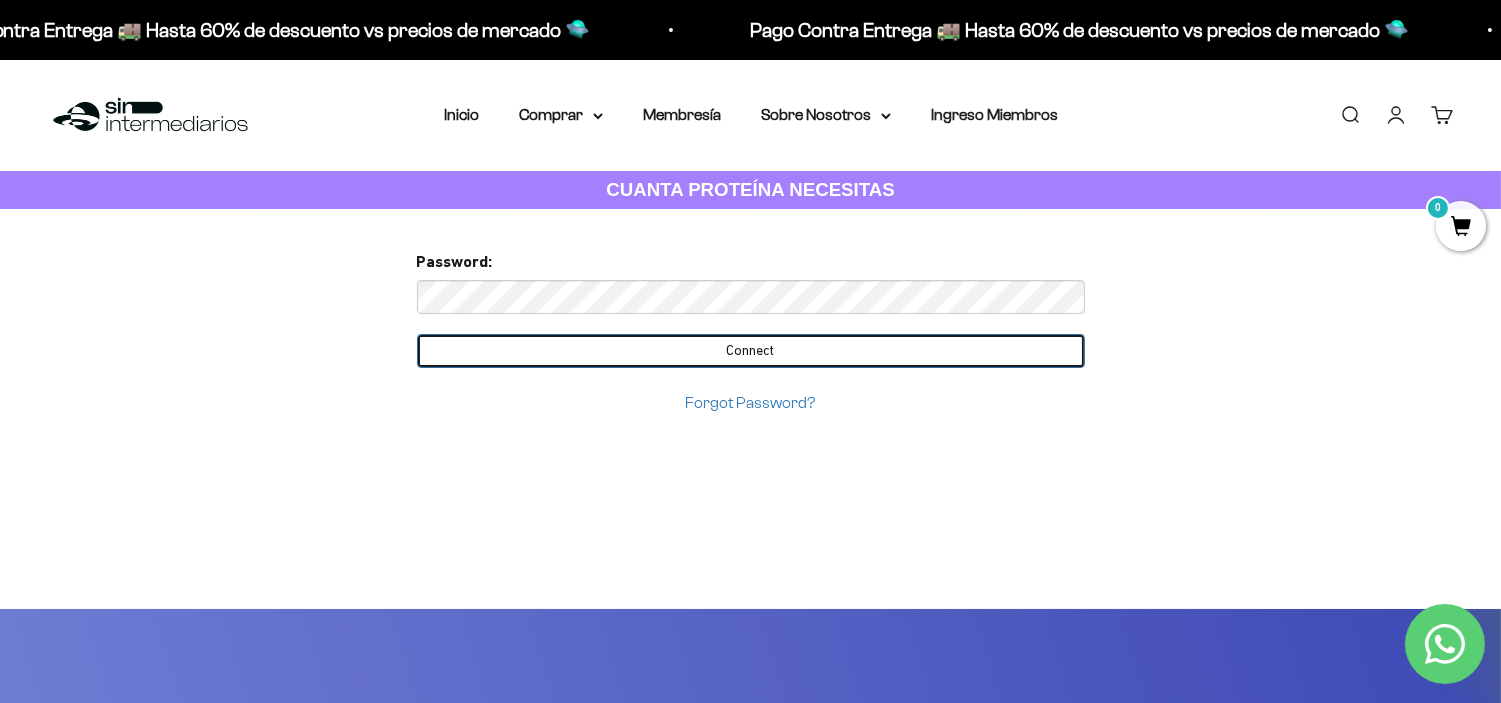 click on "Connect" at bounding box center (751, 351) 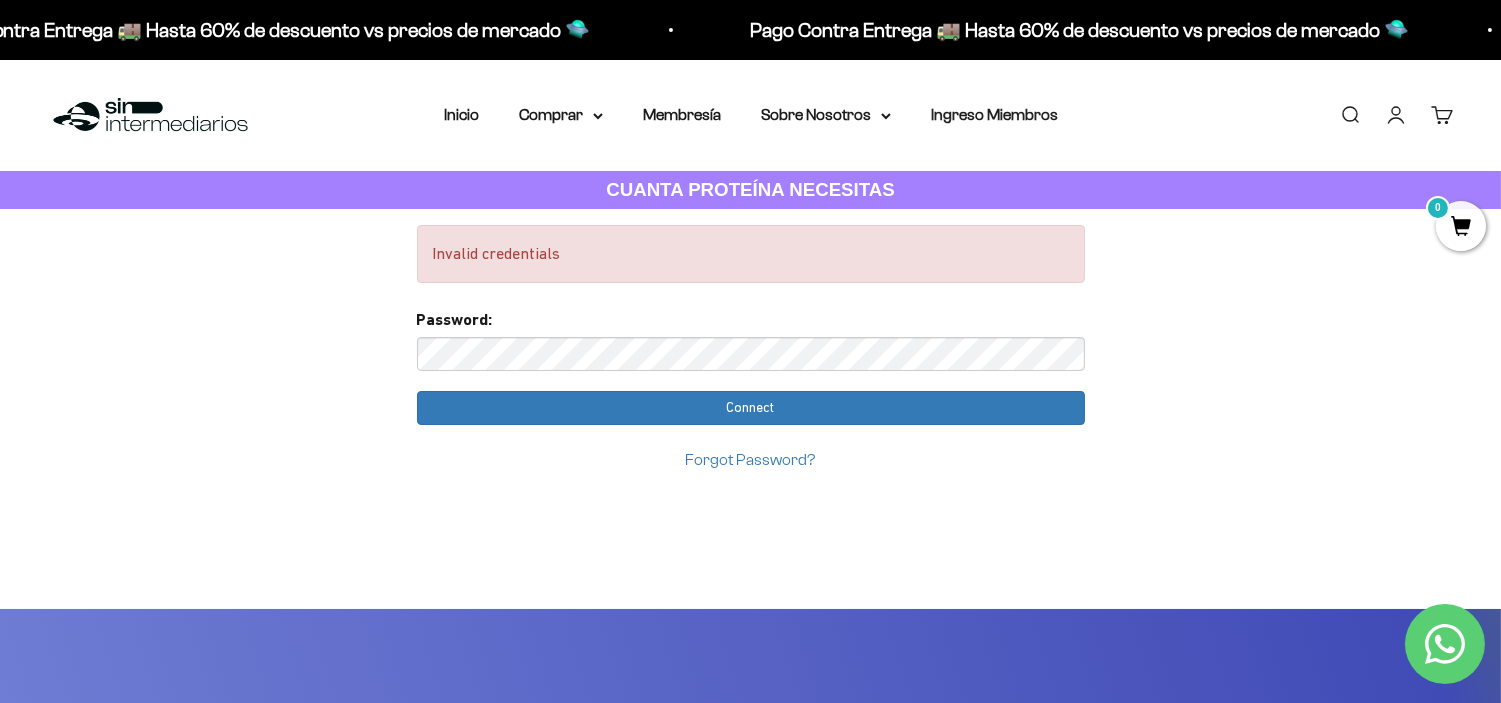 click on "Invalid credentials
Too many requests. Please try again later.
Username:
jennybarrero@gmail.com
Passw    ord:
Login
You already have an account
Please enter password for  jennybarrero@gmail.com  in  SinIntermediarios  to complete your account setup with  google .
Password:
Connect
Forgot Password?" at bounding box center [750, 1007] 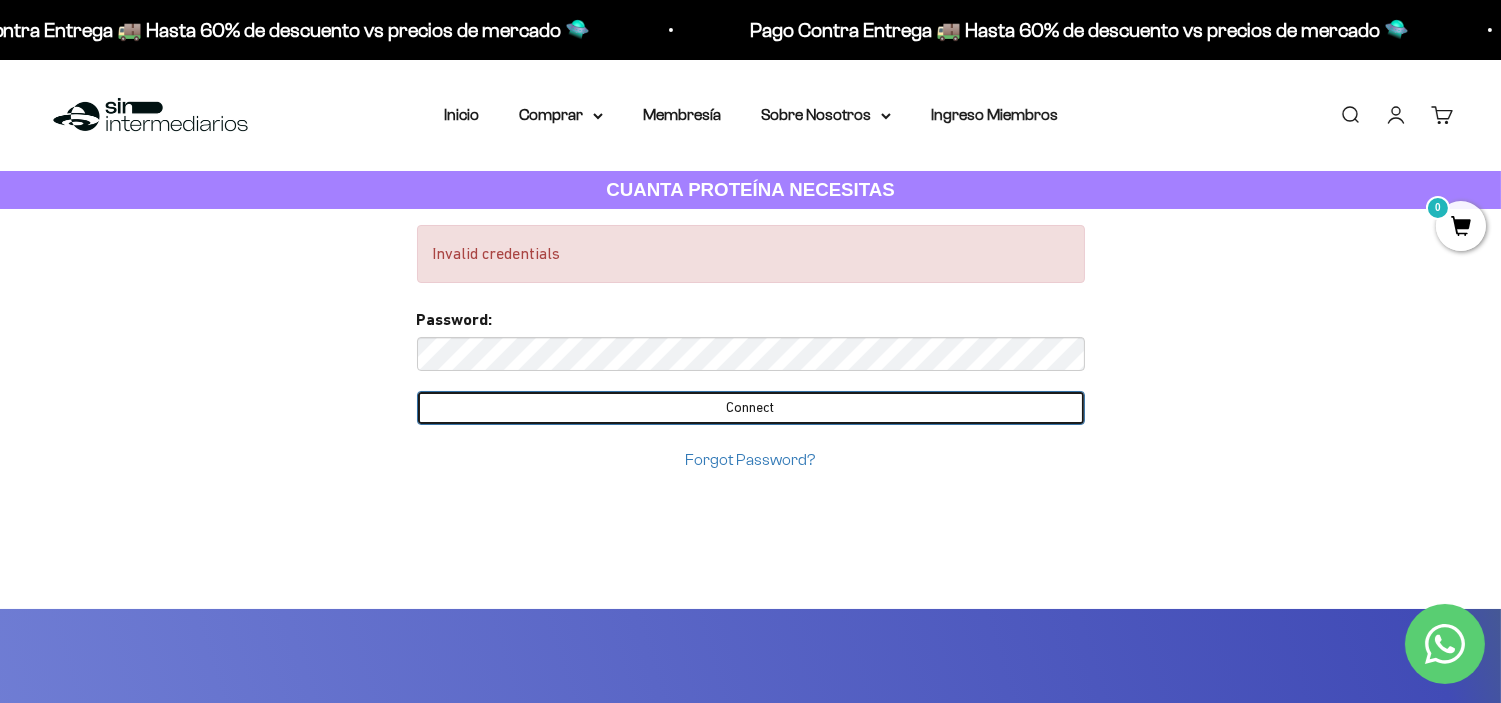 click on "Connect" at bounding box center (751, 408) 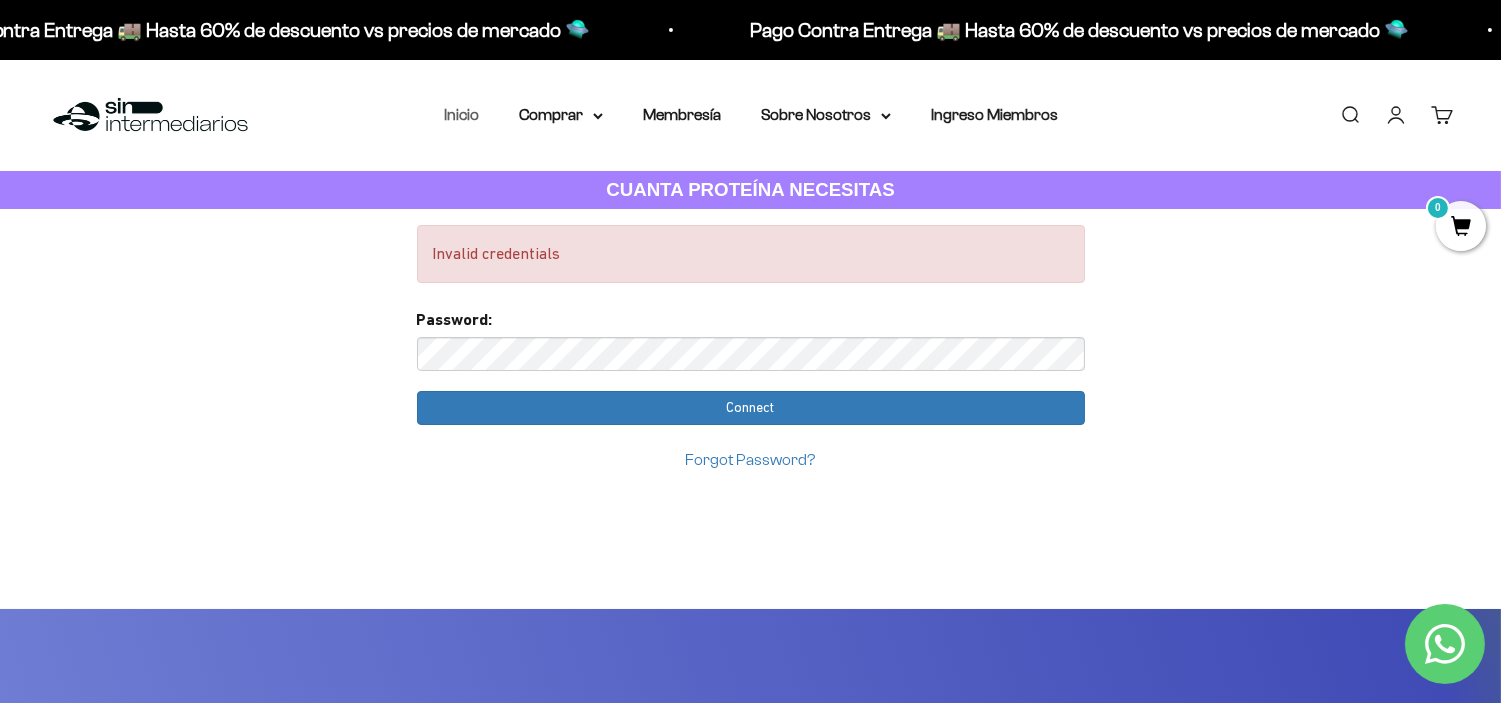 click on "Inicio" at bounding box center (461, 114) 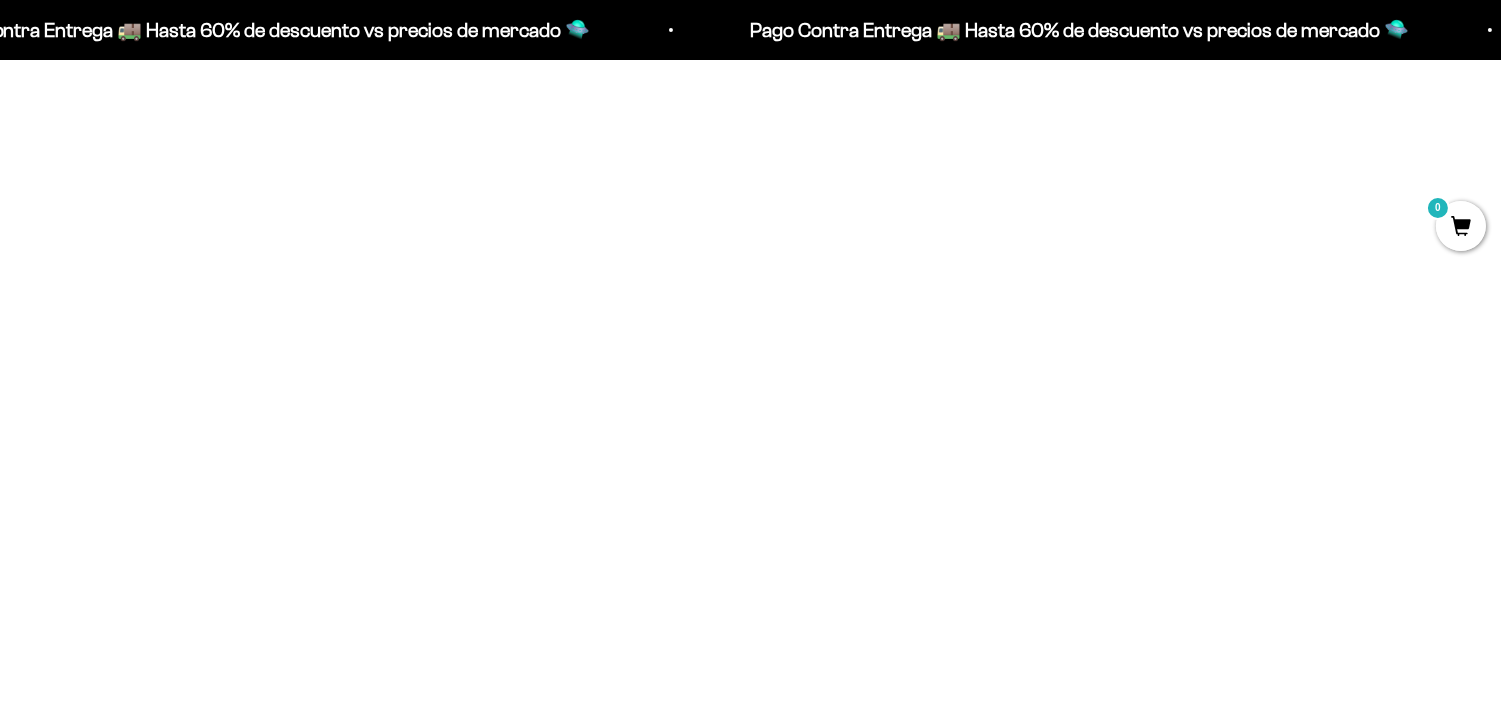 scroll, scrollTop: 883, scrollLeft: 0, axis: vertical 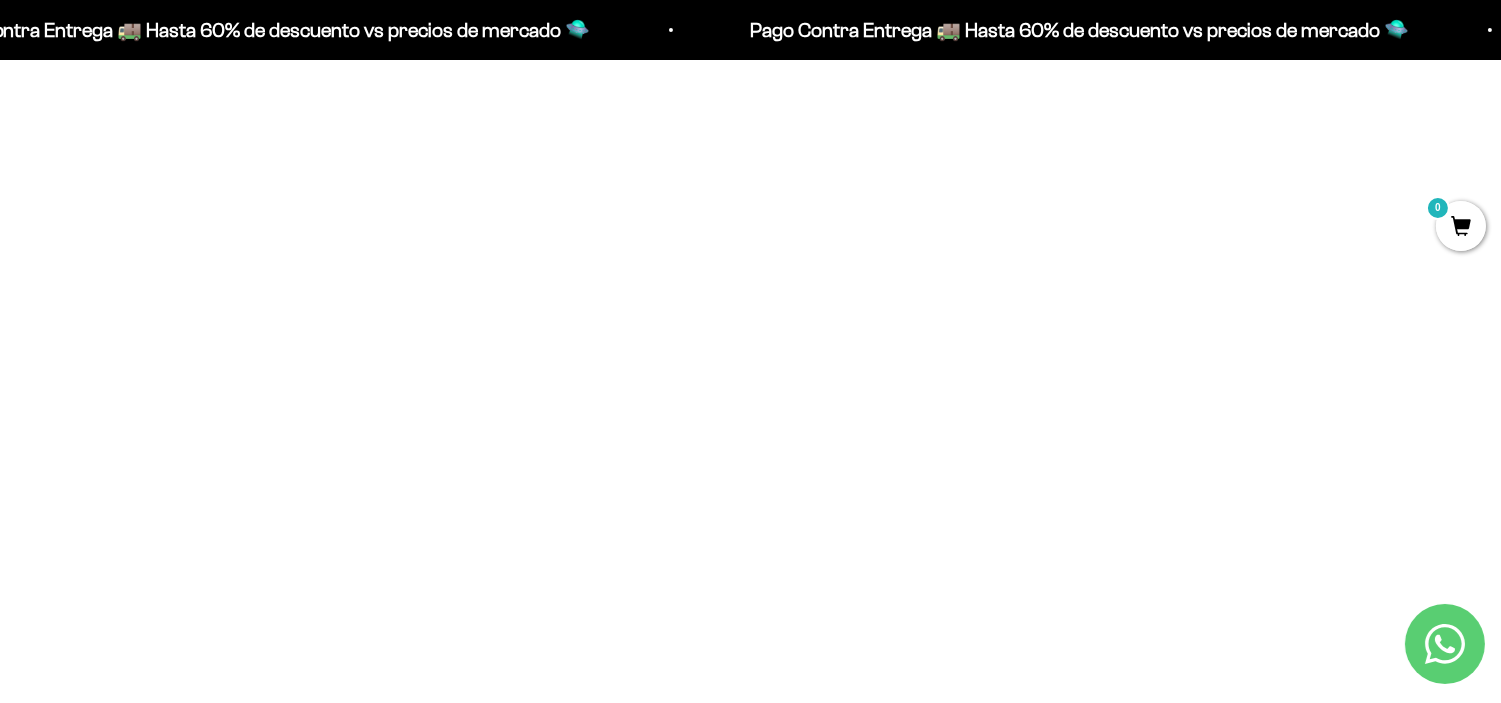 drag, startPoint x: 678, startPoint y: 595, endPoint x: 725, endPoint y: 593, distance: 47.042534 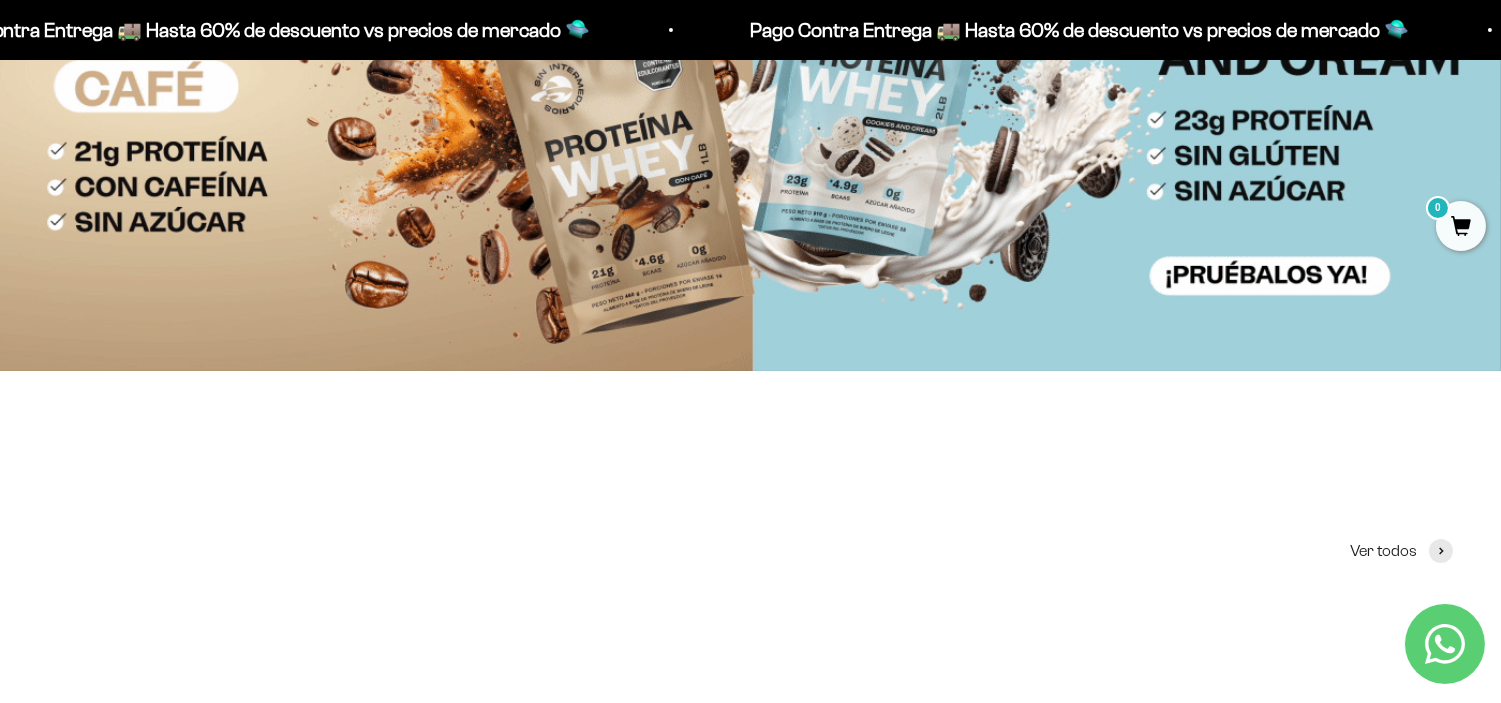 scroll, scrollTop: 0, scrollLeft: 0, axis: both 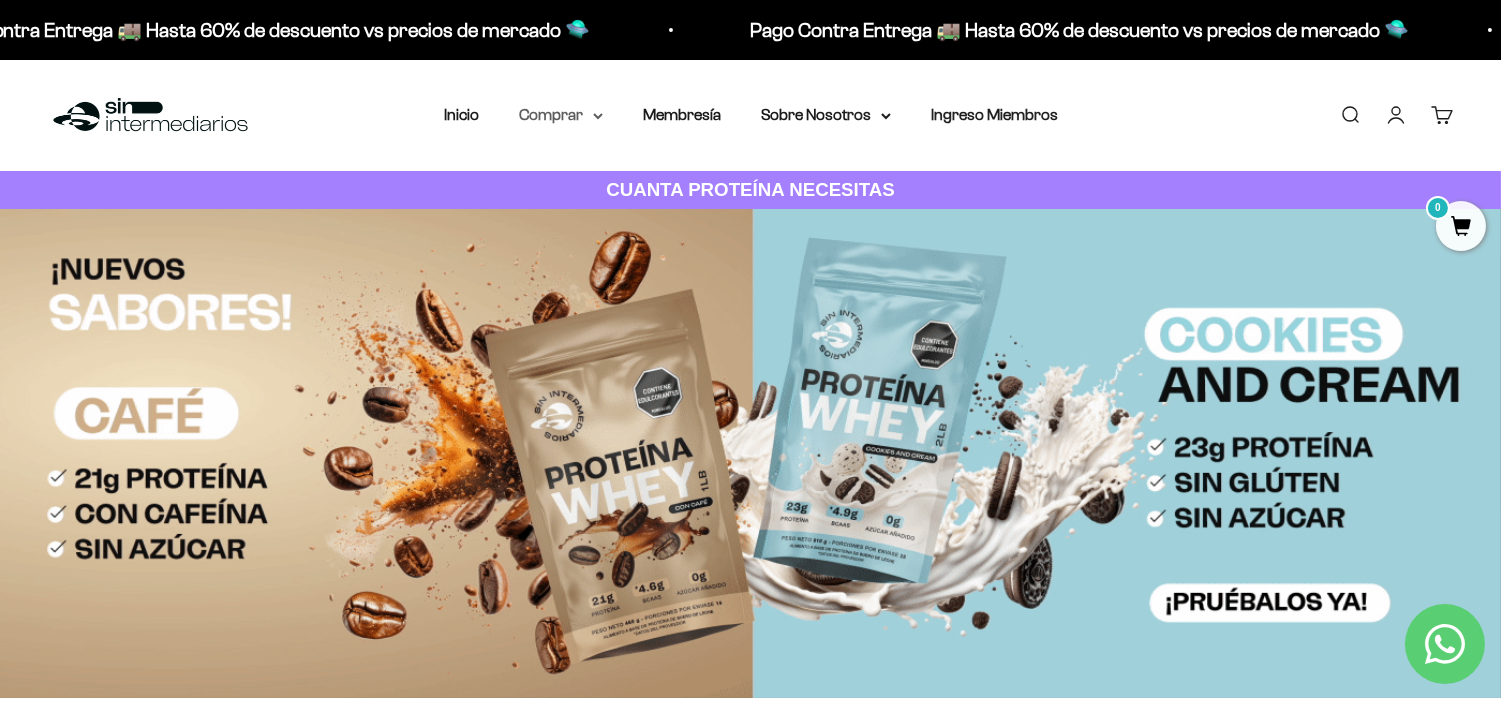 click on "Comprar" at bounding box center [561, 115] 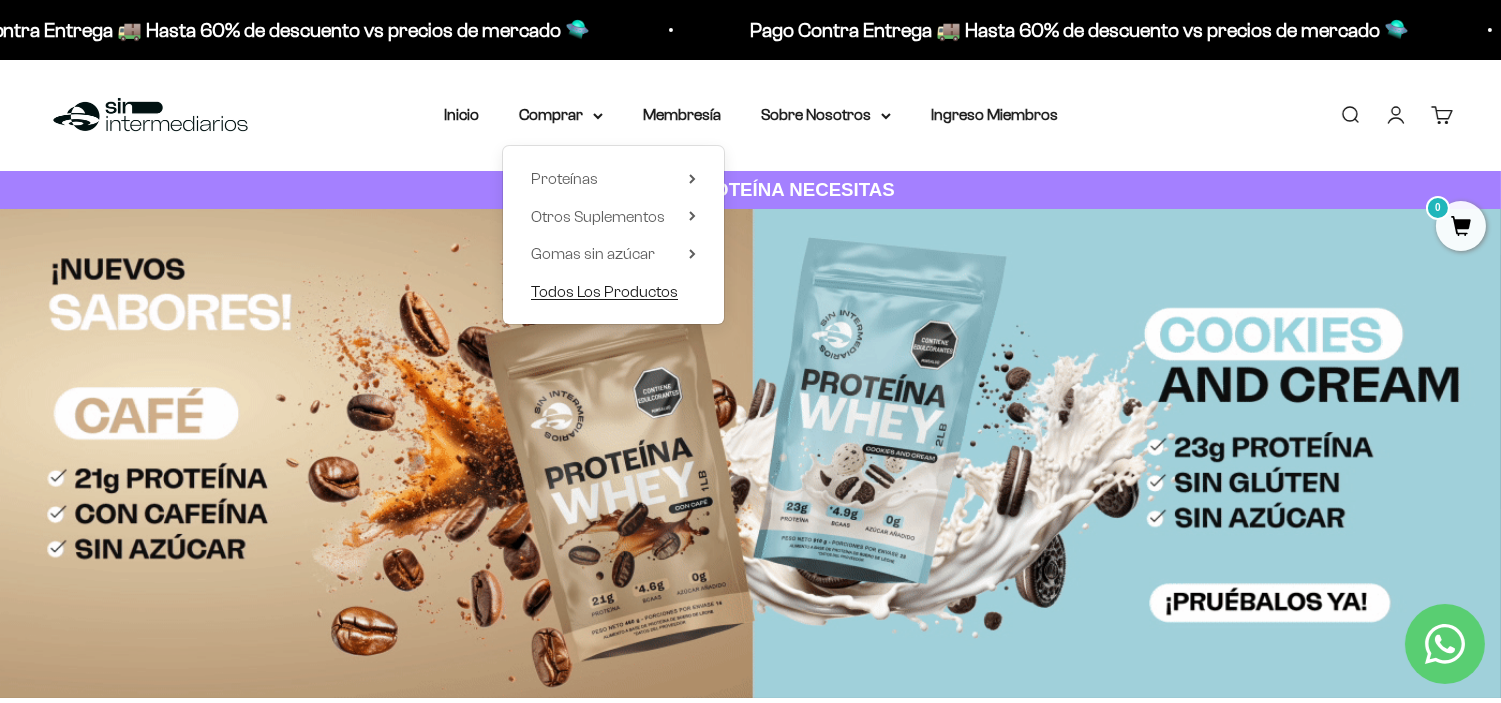 click on "Todos Los Productos" at bounding box center [604, 291] 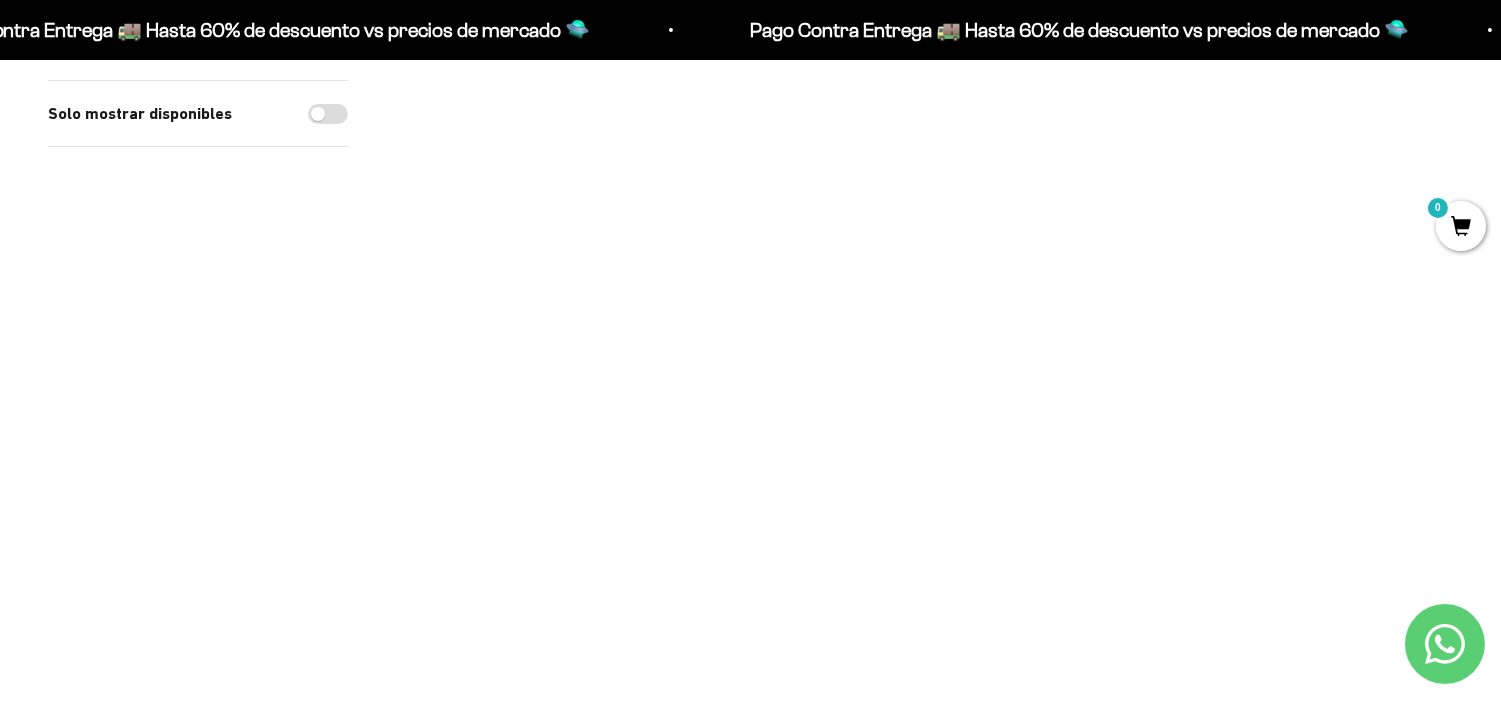 scroll, scrollTop: 0, scrollLeft: 0, axis: both 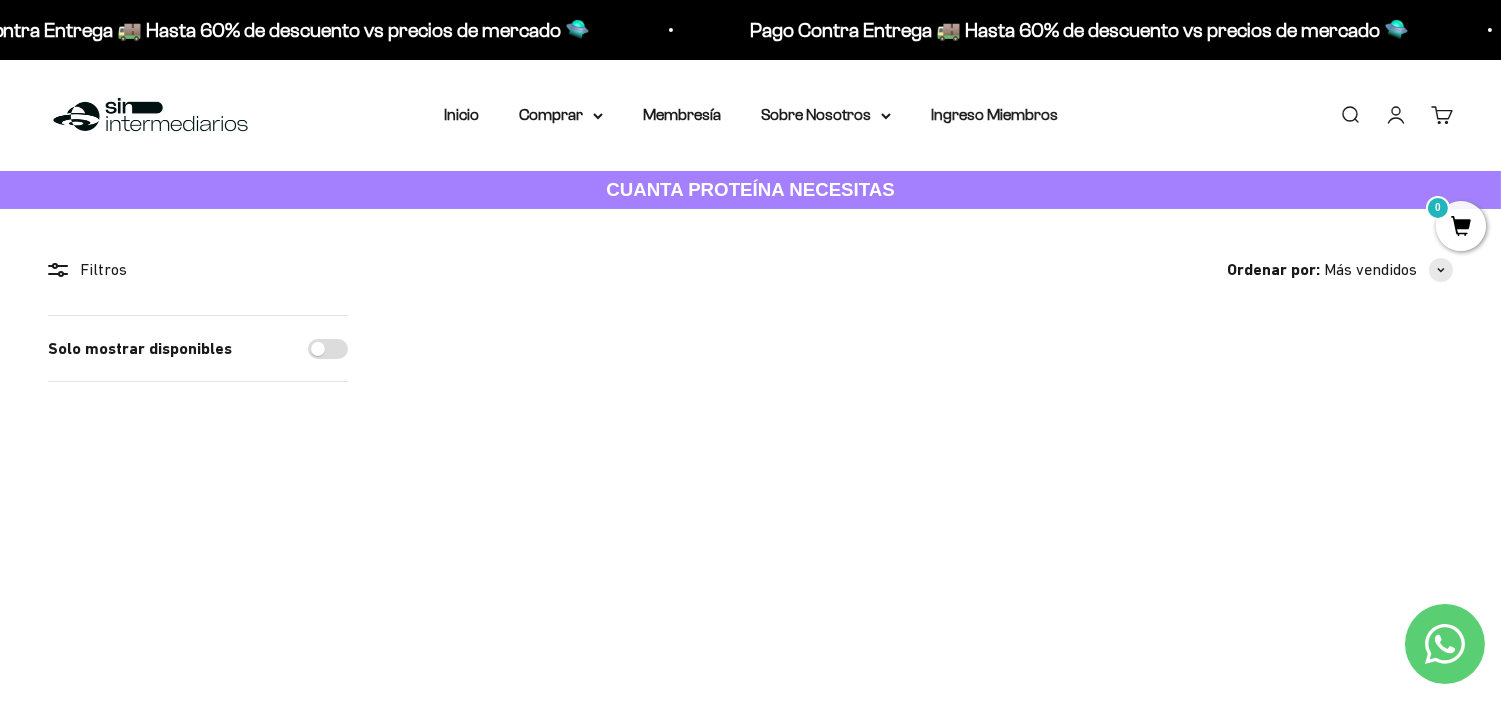 click on "Iniciar sesión" at bounding box center [1396, 115] 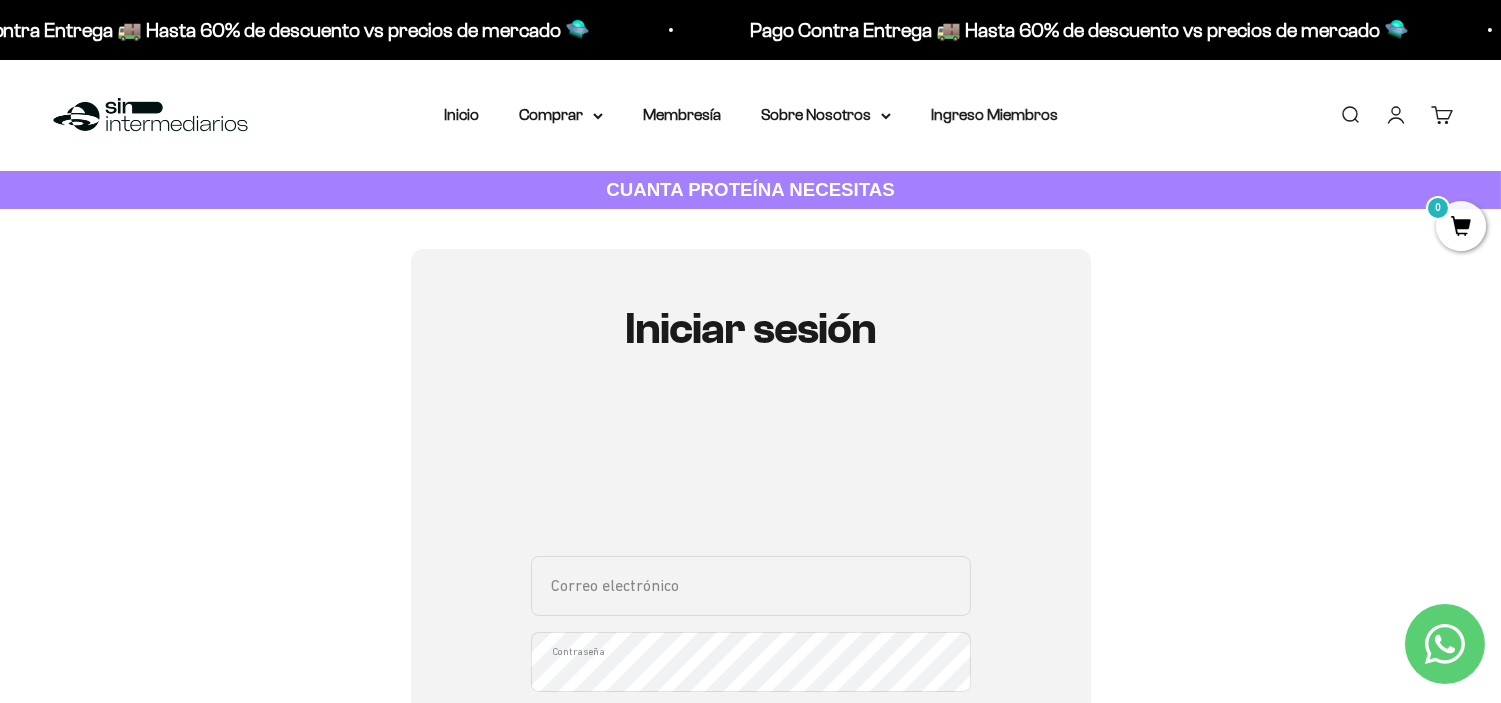 scroll, scrollTop: 222, scrollLeft: 0, axis: vertical 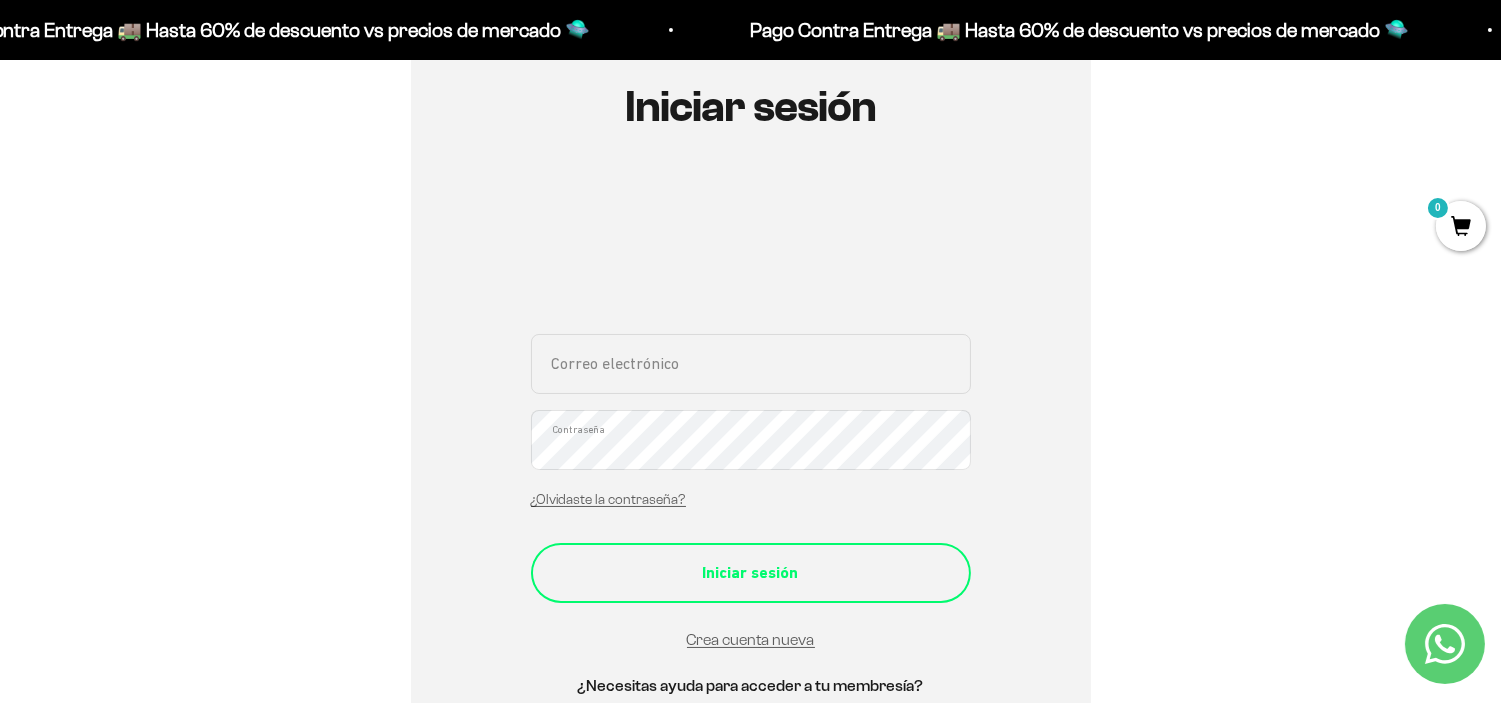 type on "[EMAIL]" 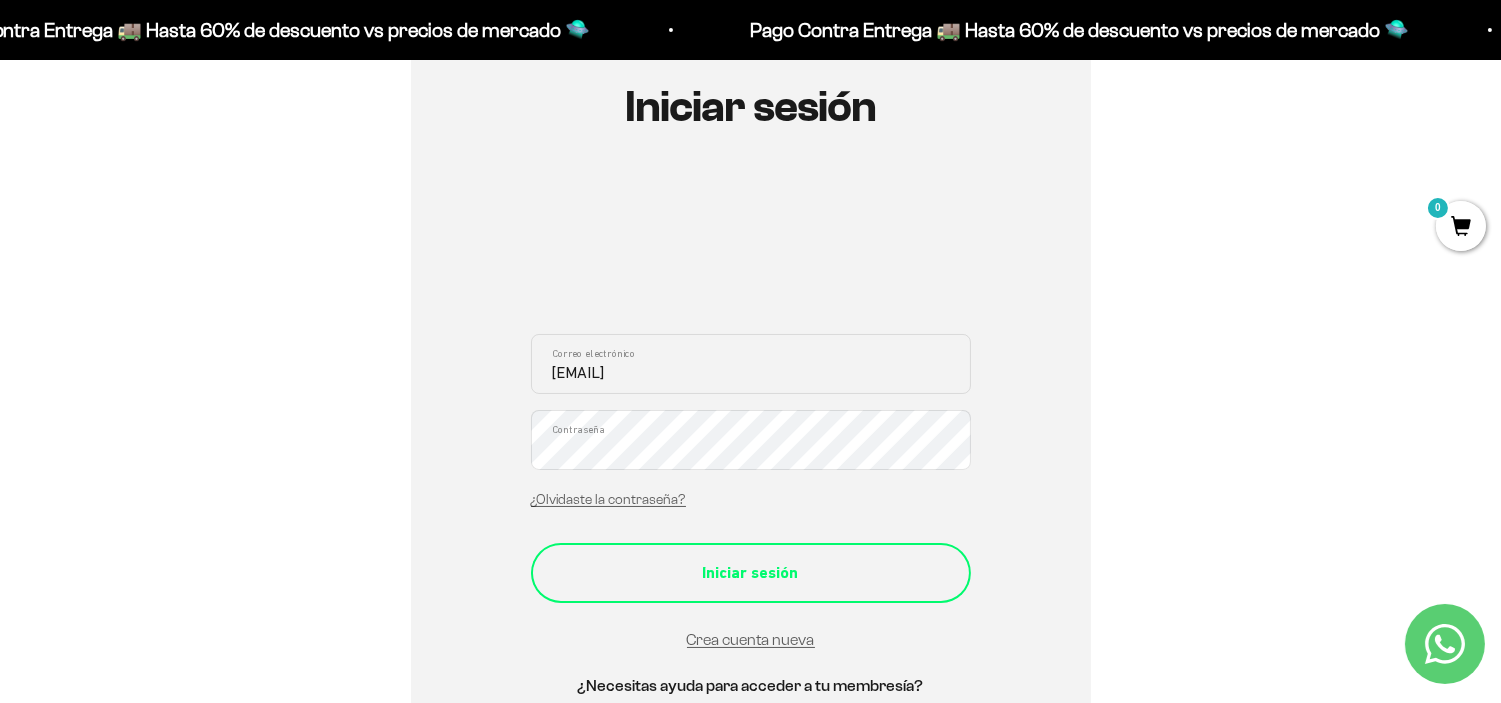 click on "Iniciar sesión" at bounding box center (751, 573) 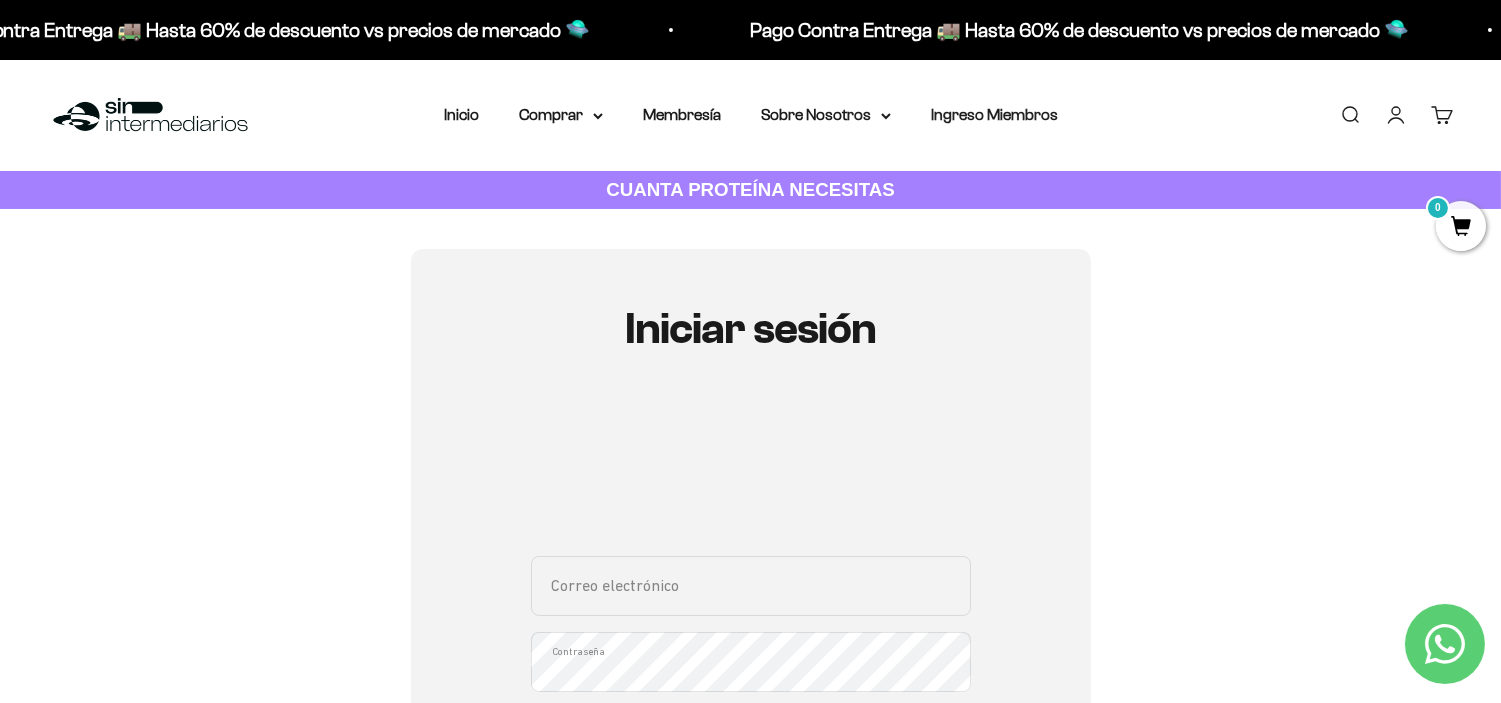 scroll, scrollTop: 222, scrollLeft: 0, axis: vertical 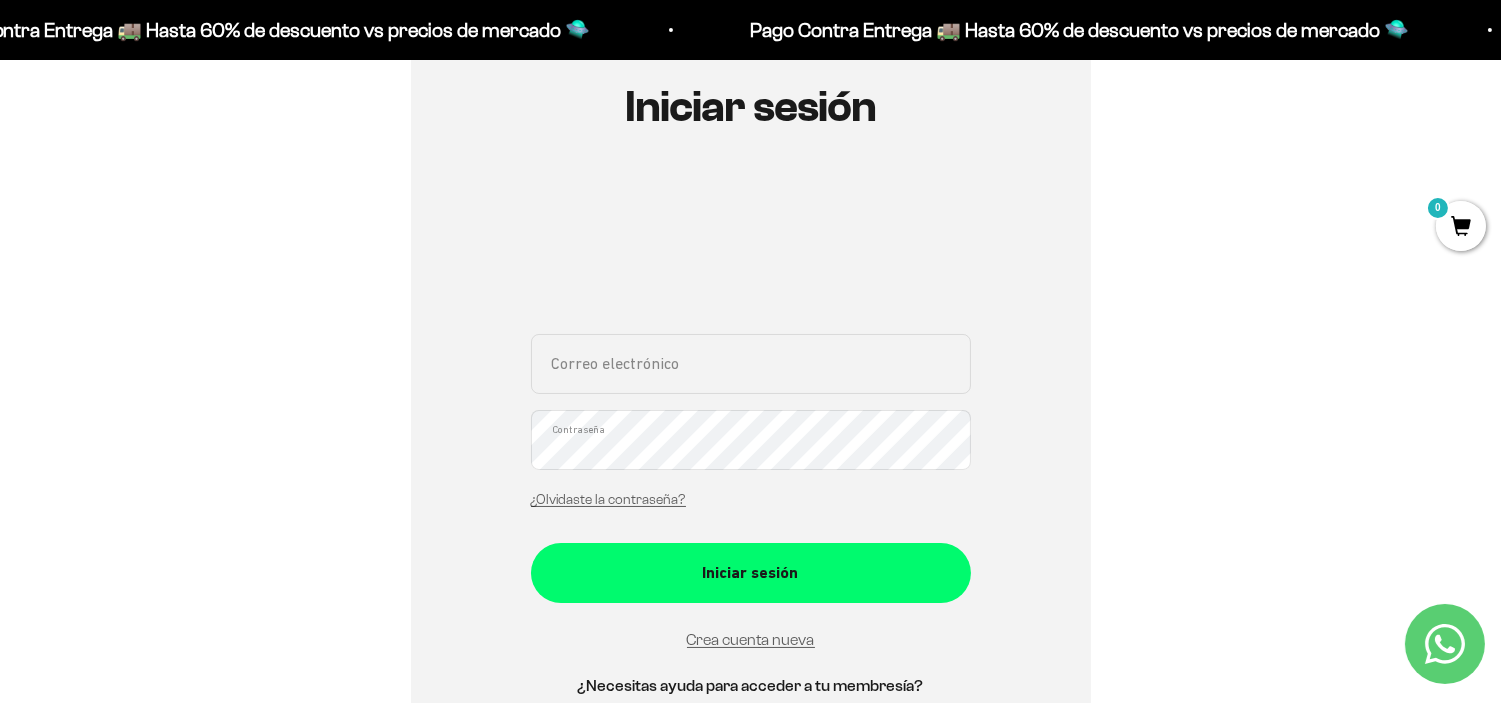 type on "[USERNAME]@[example.com]" 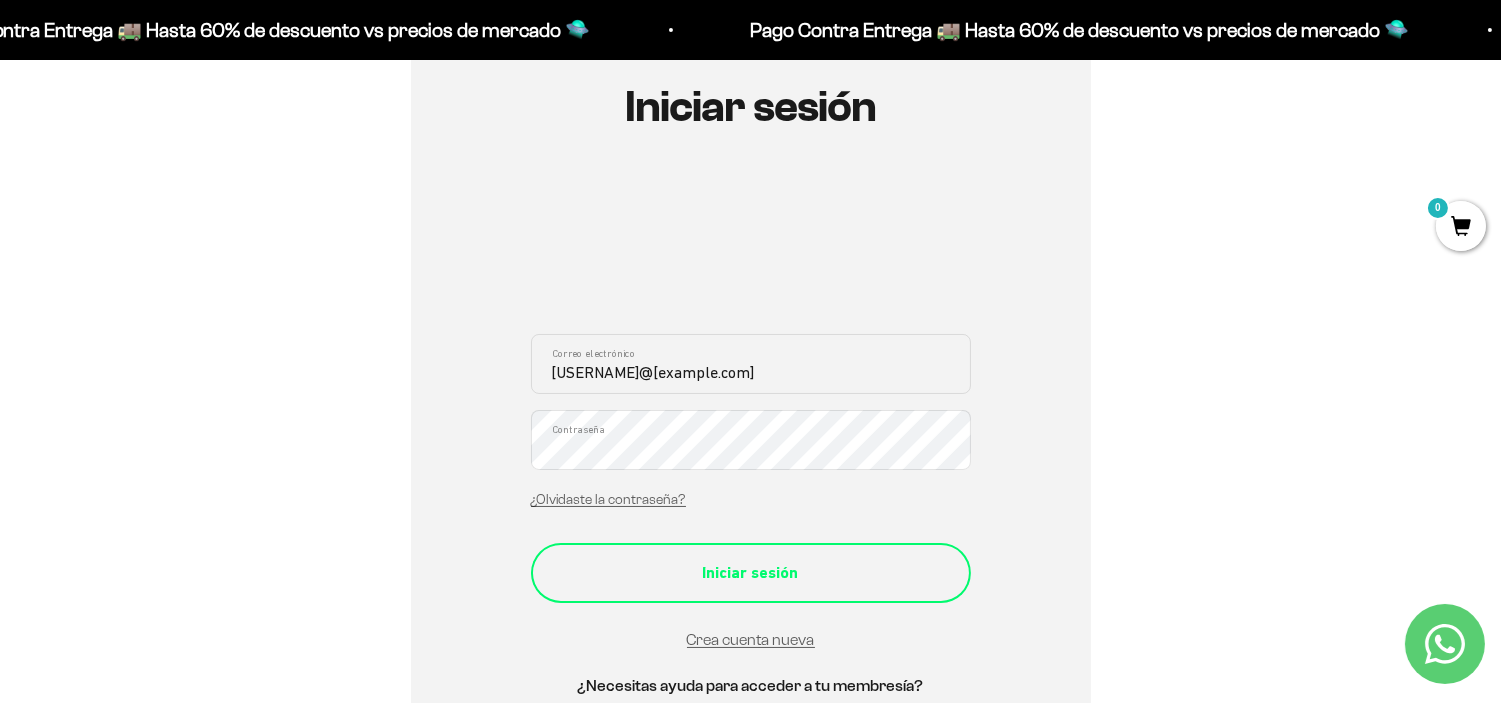 click on "Iniciar sesión" at bounding box center (751, 573) 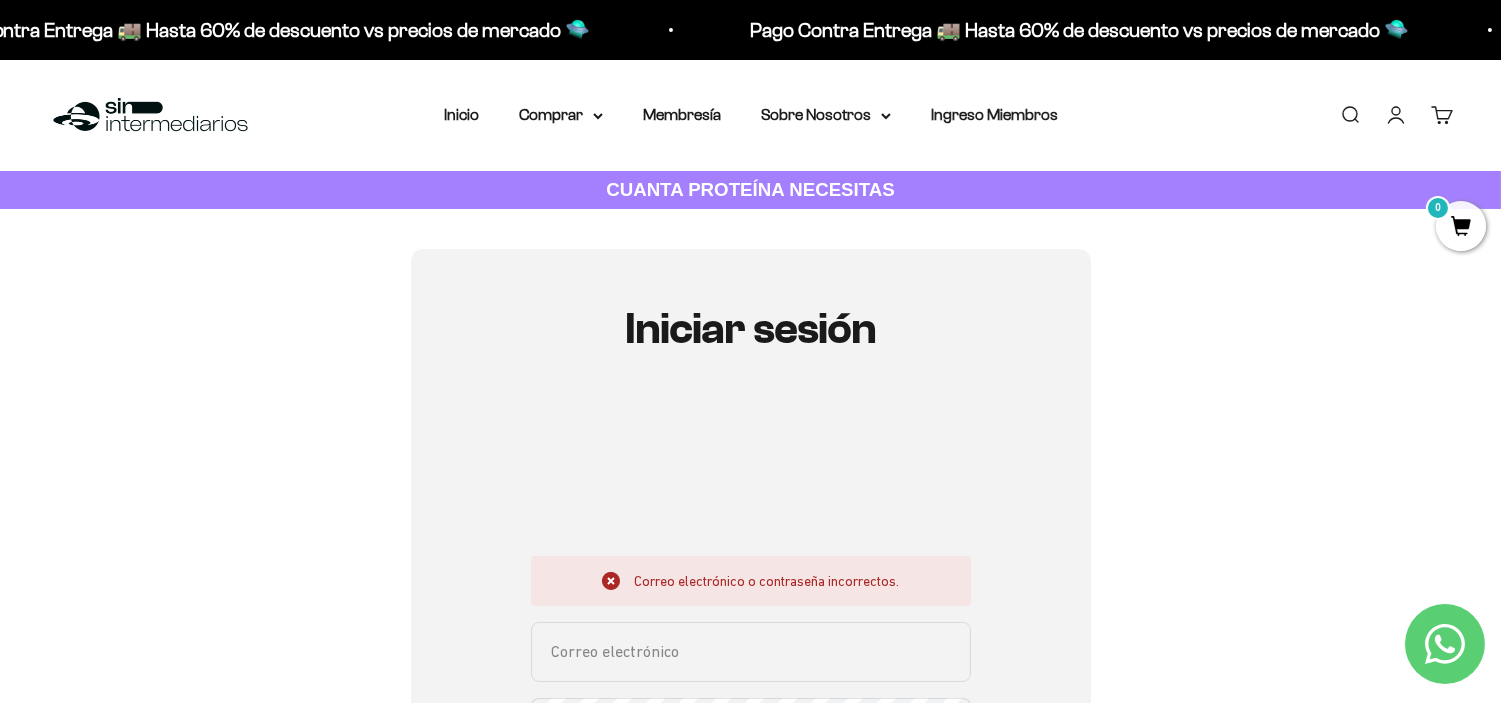 scroll, scrollTop: 111, scrollLeft: 0, axis: vertical 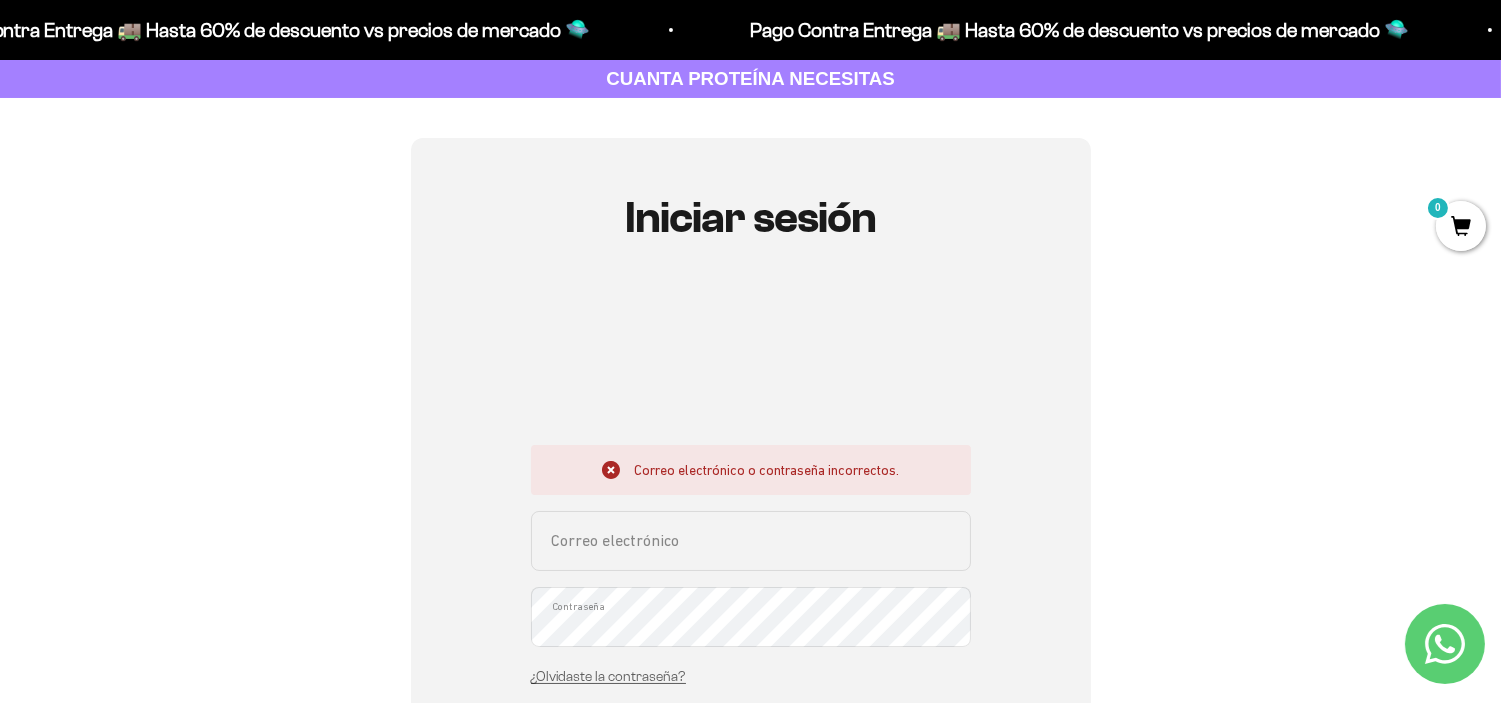 type on "[EMAIL]" 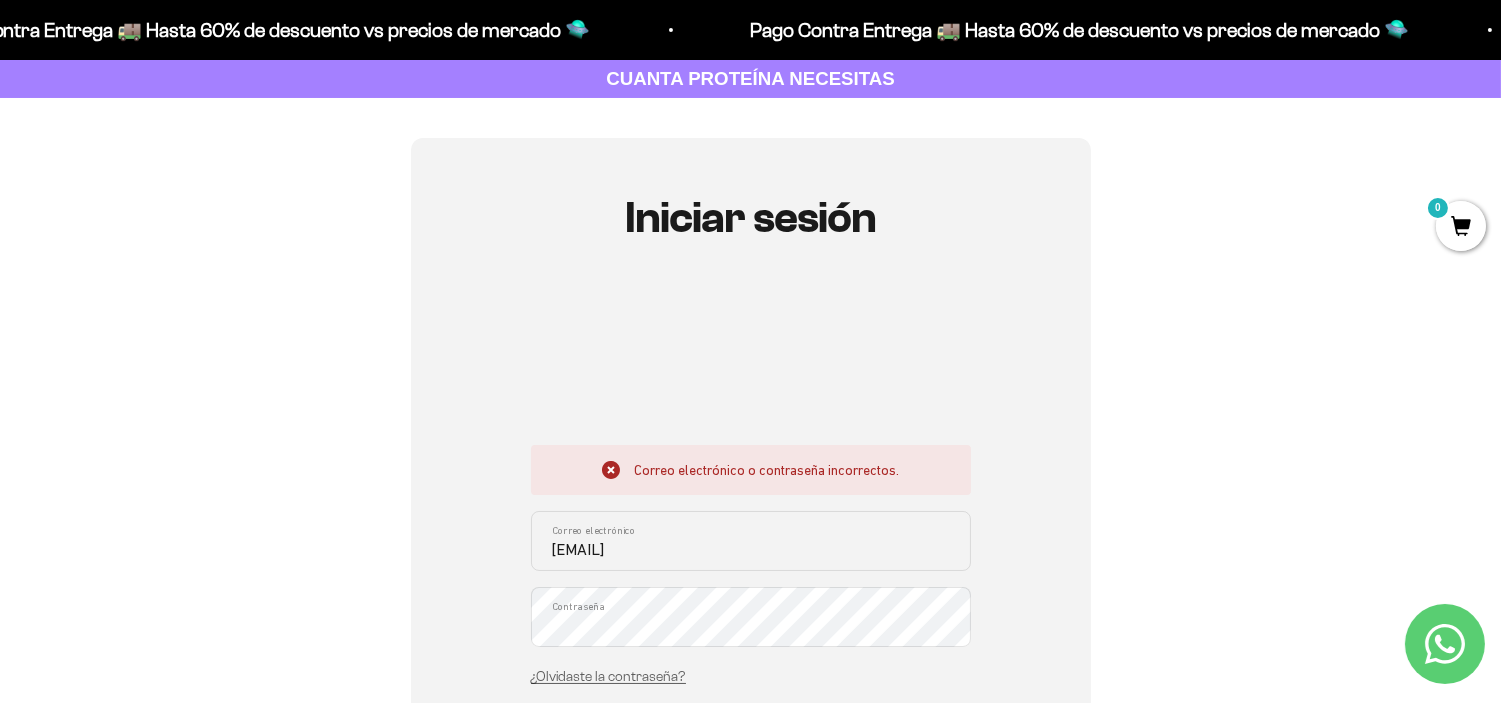 click on "Iniciar sesión
Correo electrónico o contraseña incorrectos. jennybarrero@gmail.com Correo electrónico Contraseña
¿Olvidaste la contraseña?
Iniciar sesión
Crea cuenta nueva
¿Necesitas ayuda para acceder a tu membresía? Clic acá
Recuperar contraseña Correo electrónico
Recuperar
Volver a inicio de sesión" at bounding box center (751, 557) 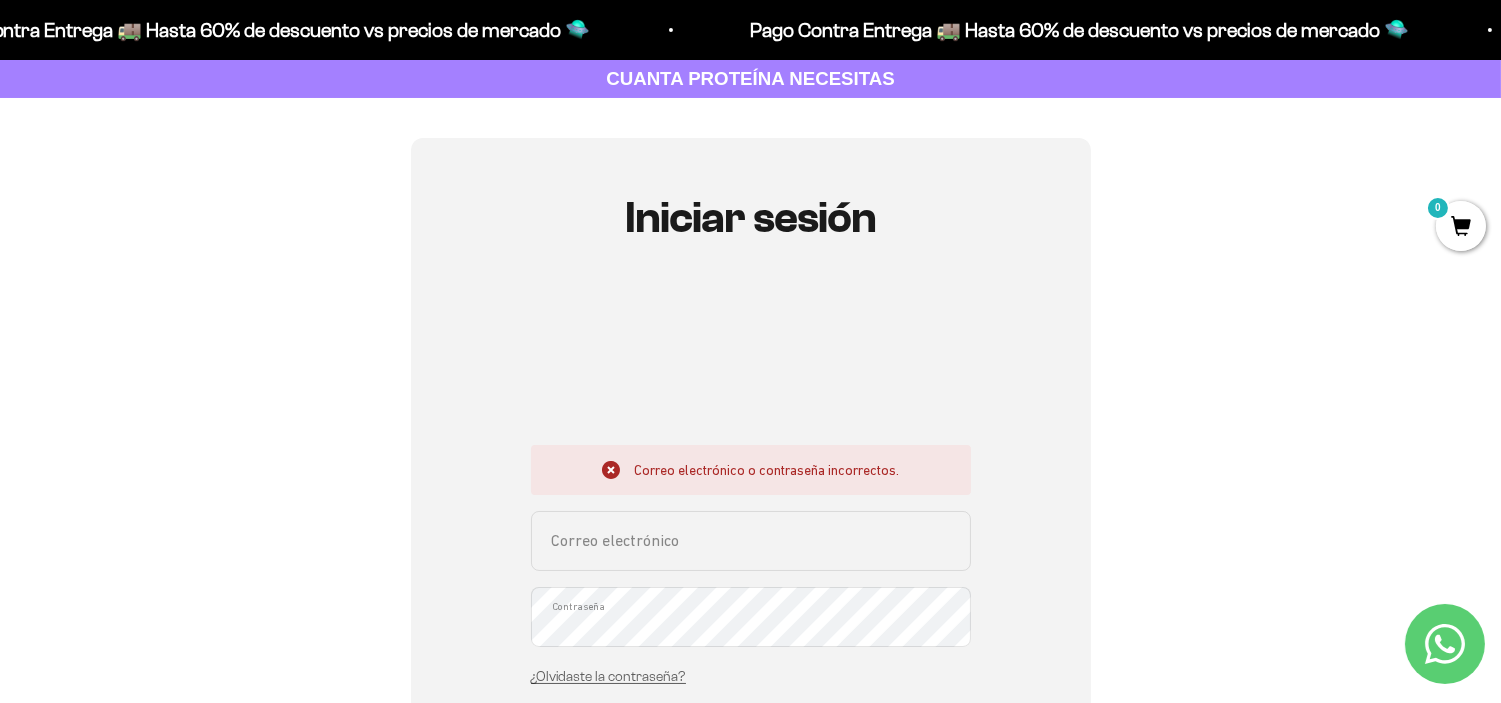scroll, scrollTop: 222, scrollLeft: 0, axis: vertical 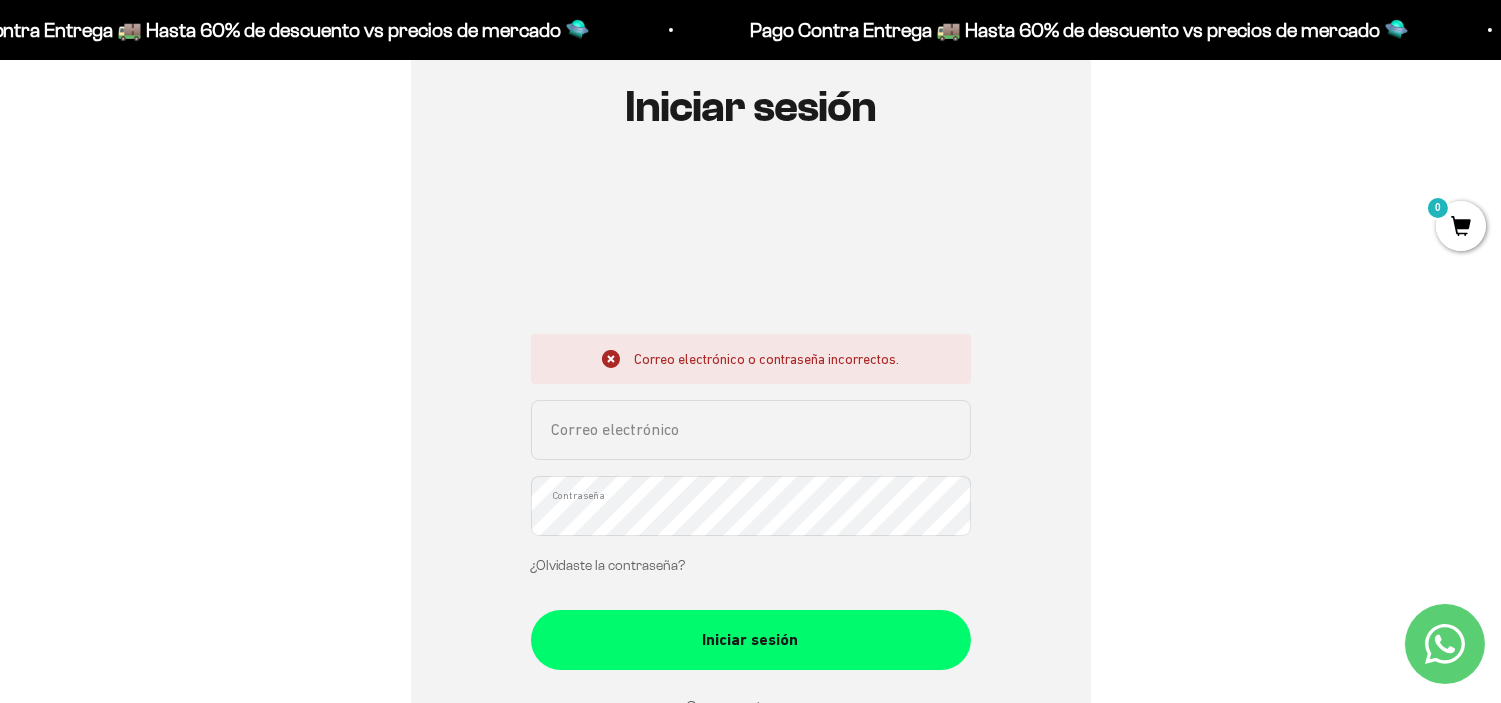 type on "[EMAIL]" 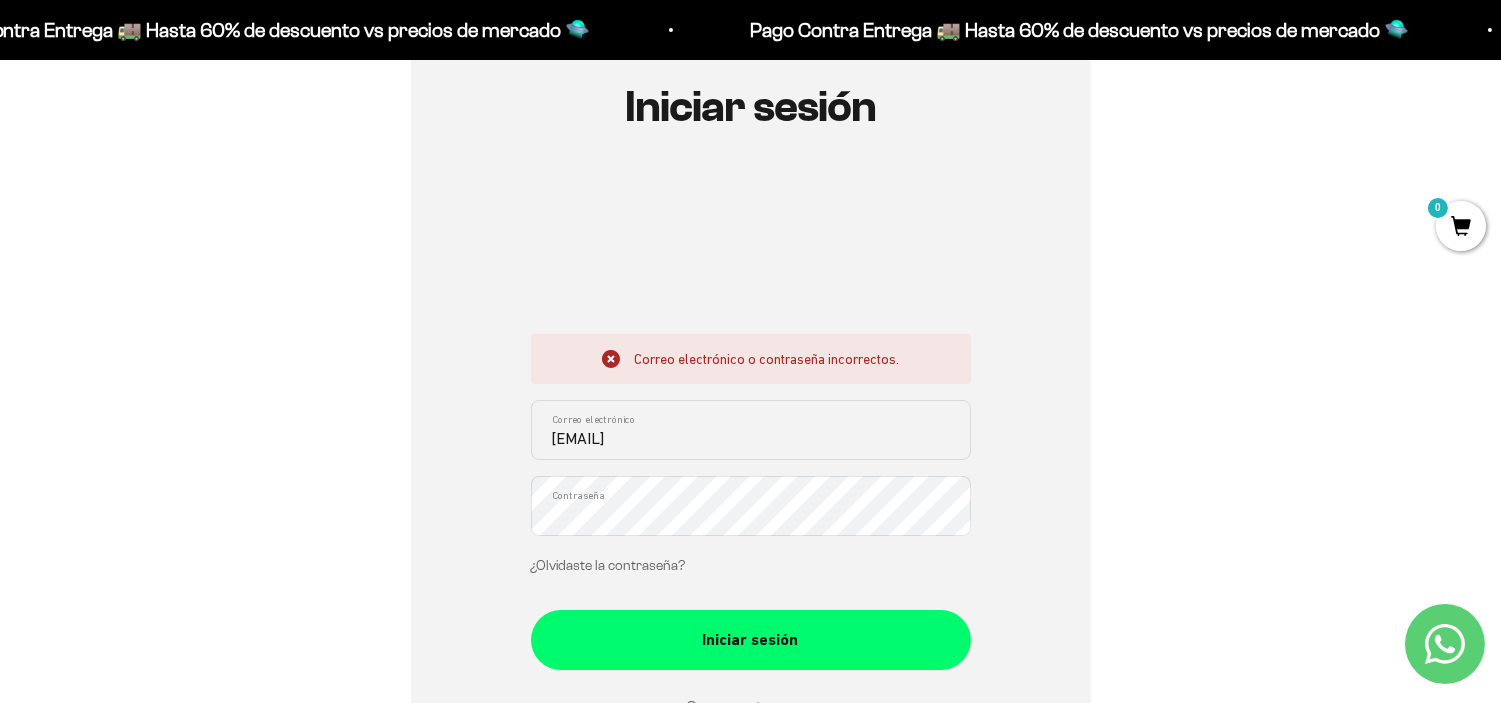 click on "¿Olvidaste la contraseña?" at bounding box center [608, 565] 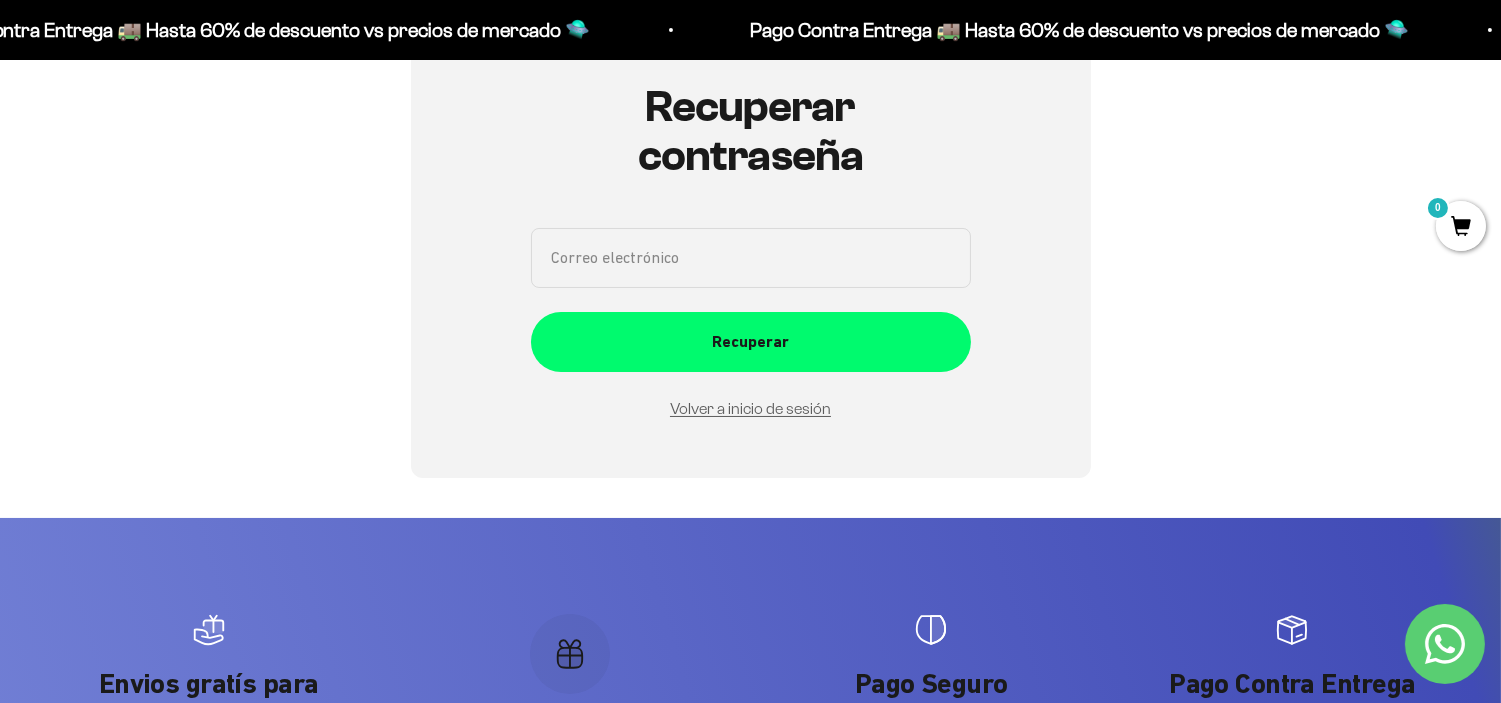 click on "Correo electrónico" at bounding box center [751, 258] 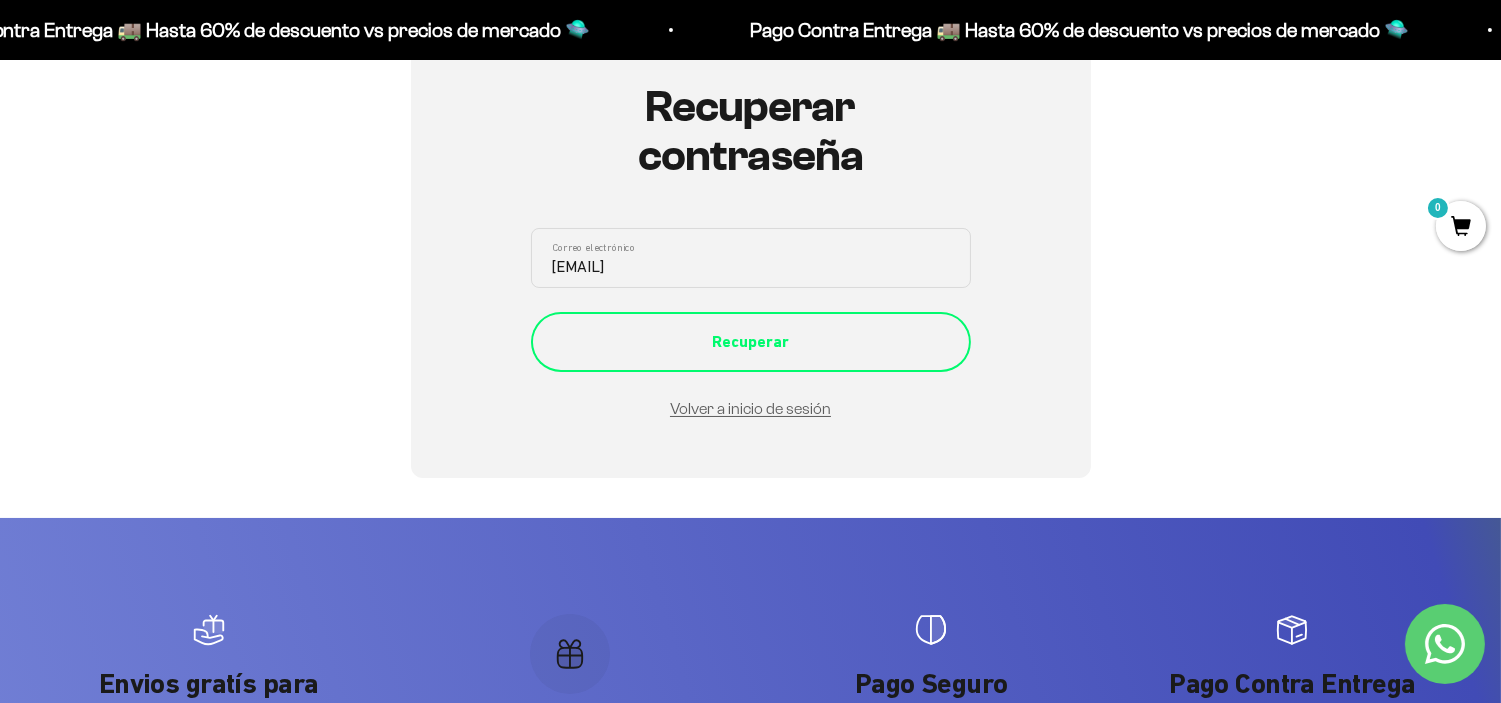 click on "Recuperar" at bounding box center [751, 342] 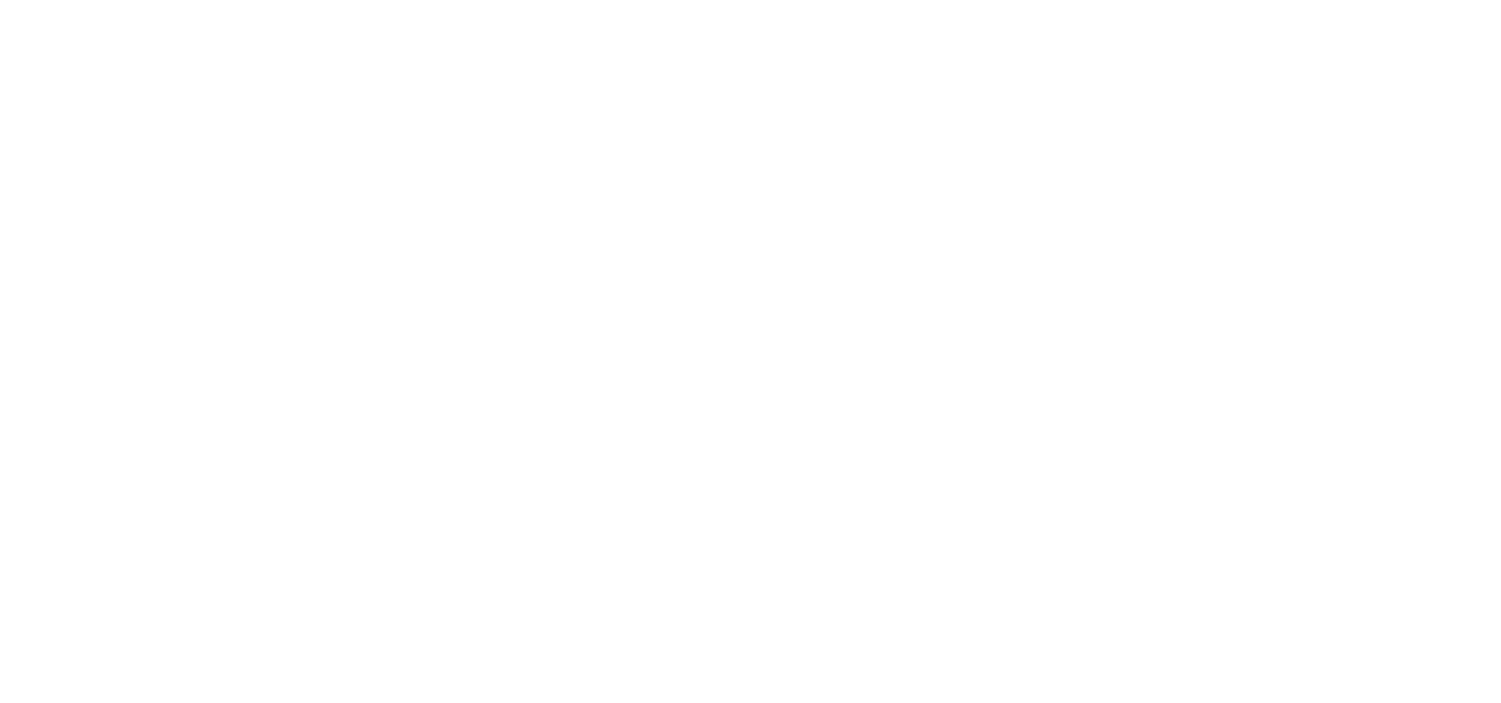 scroll, scrollTop: 0, scrollLeft: 0, axis: both 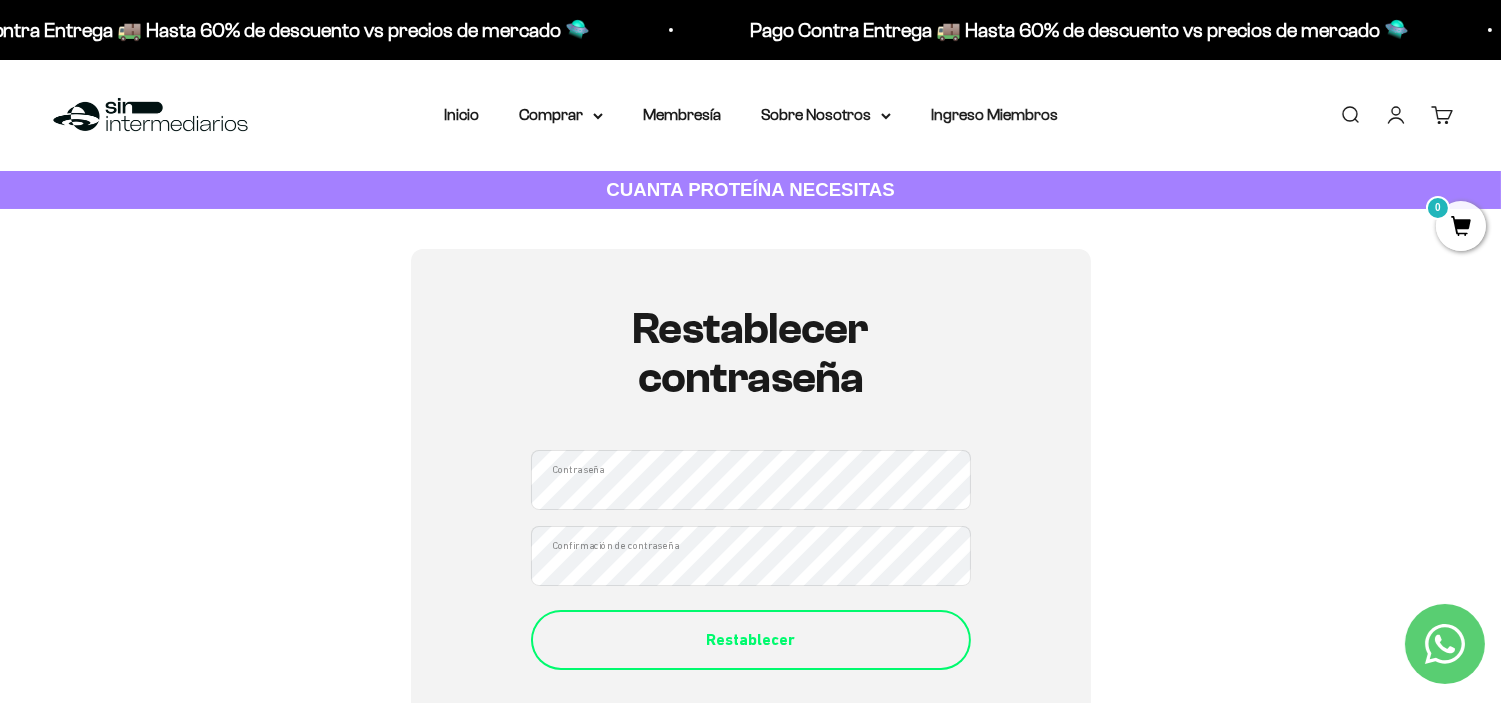 click on "Restablecer" at bounding box center [751, 640] 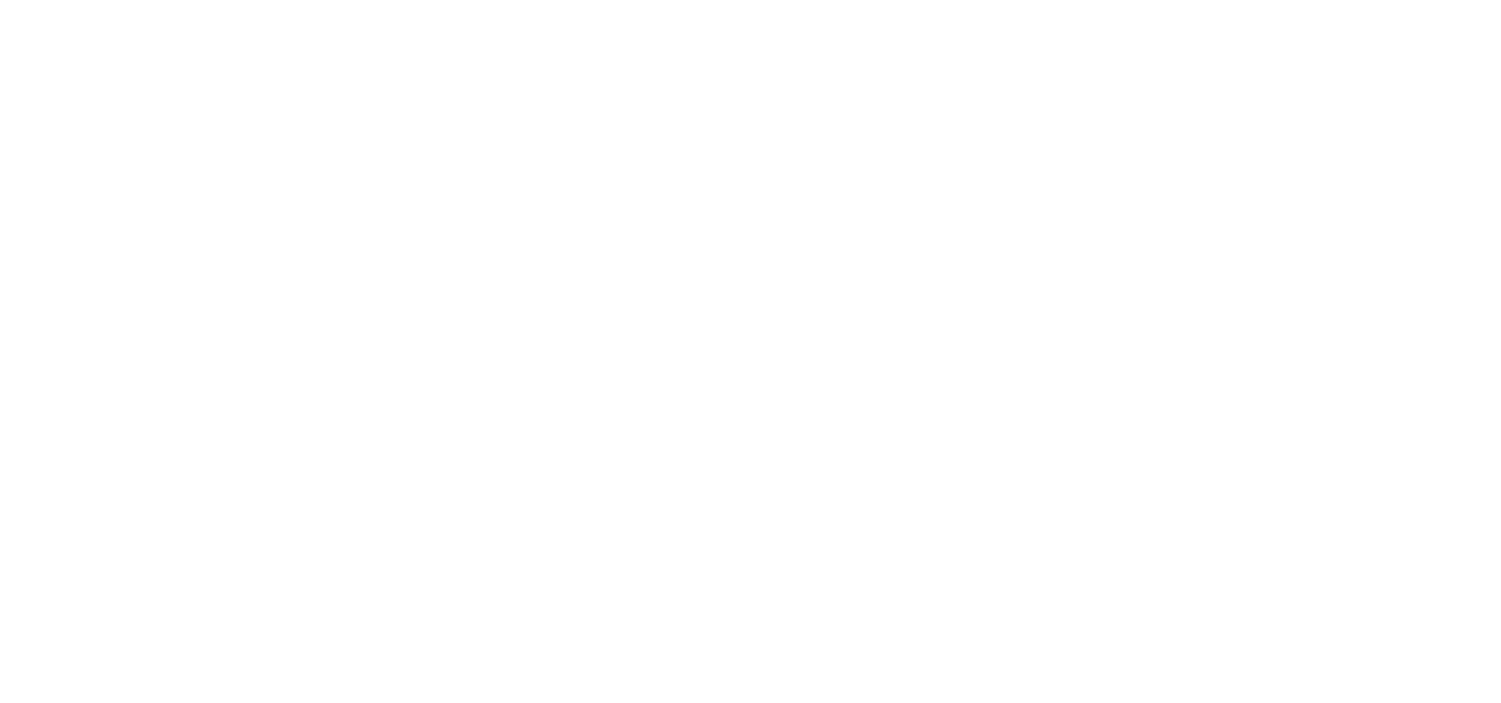 scroll, scrollTop: 0, scrollLeft: 0, axis: both 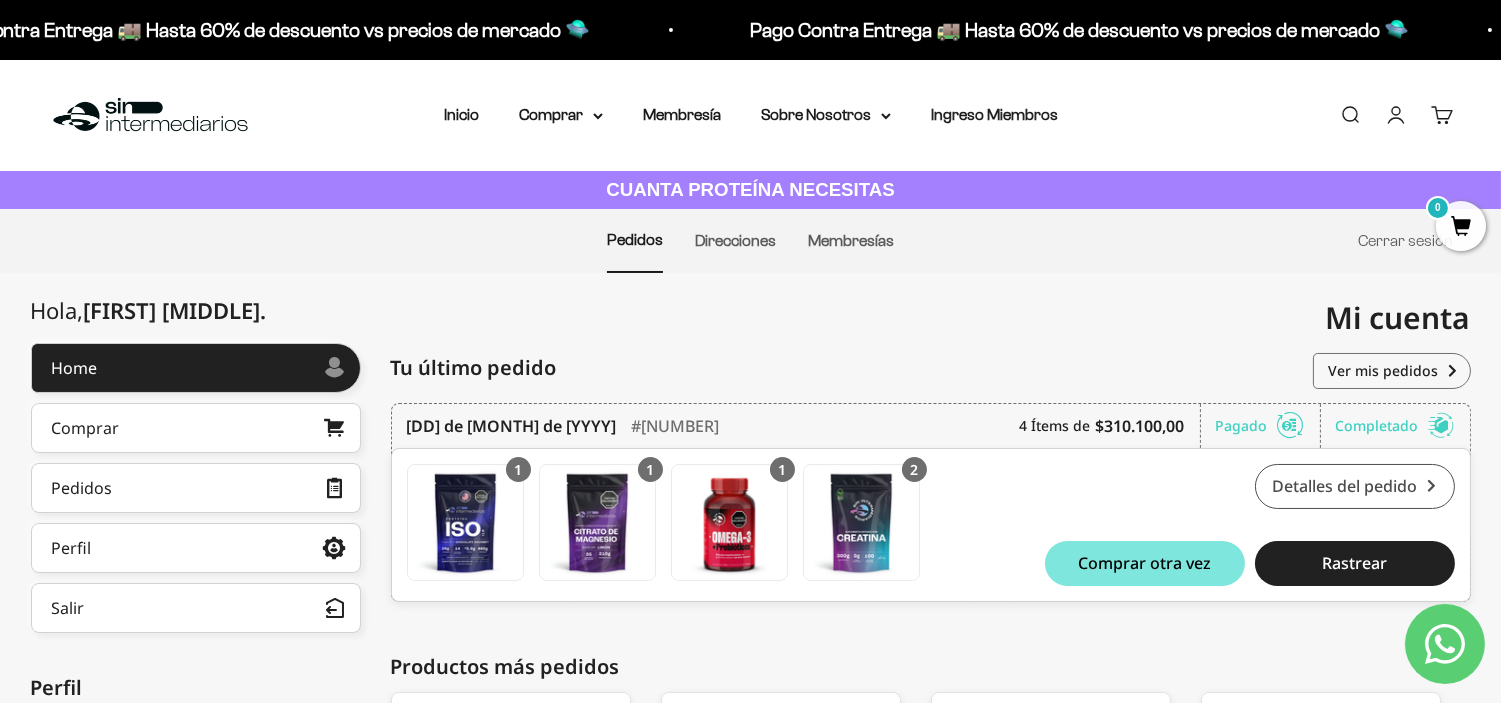 click on "Detalles del pedido" at bounding box center [1355, 486] 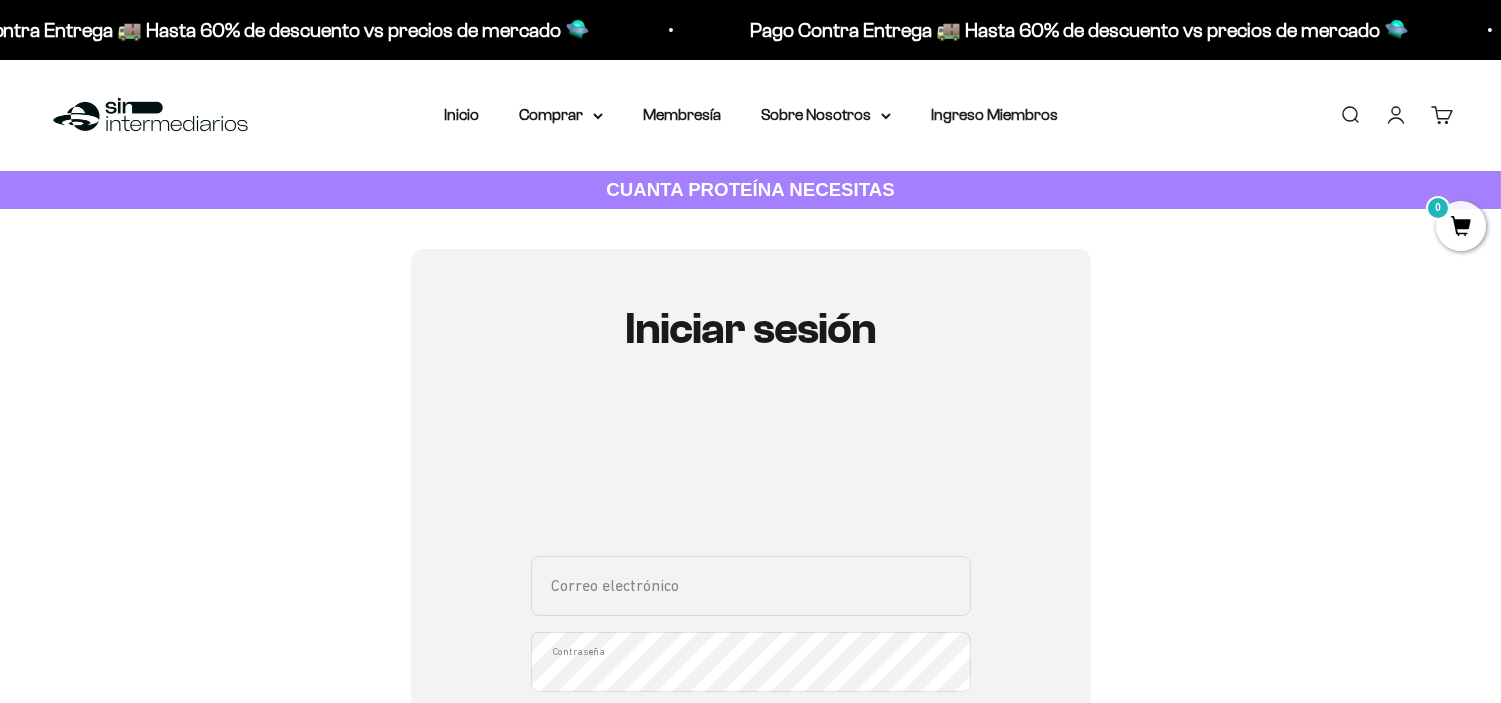 scroll, scrollTop: 333, scrollLeft: 0, axis: vertical 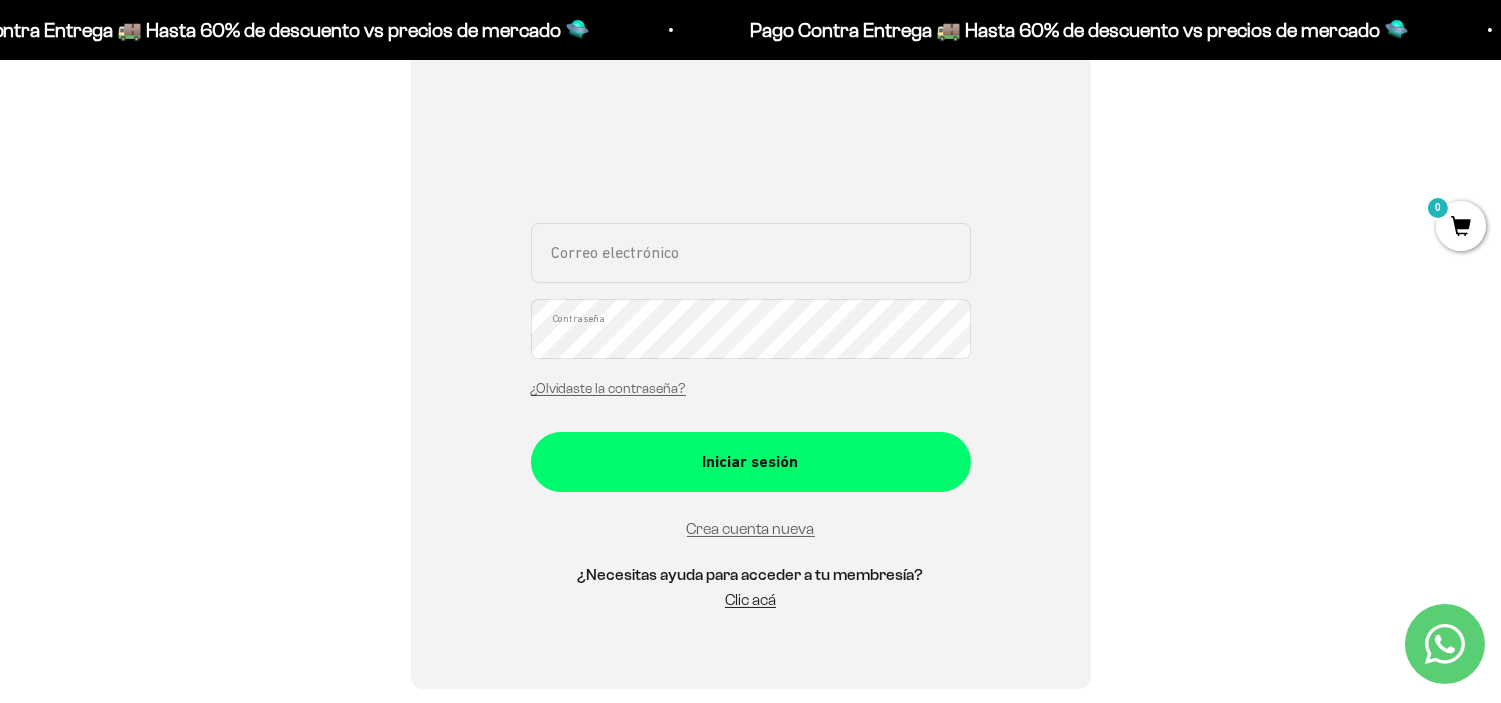 type on "[EMAIL]" 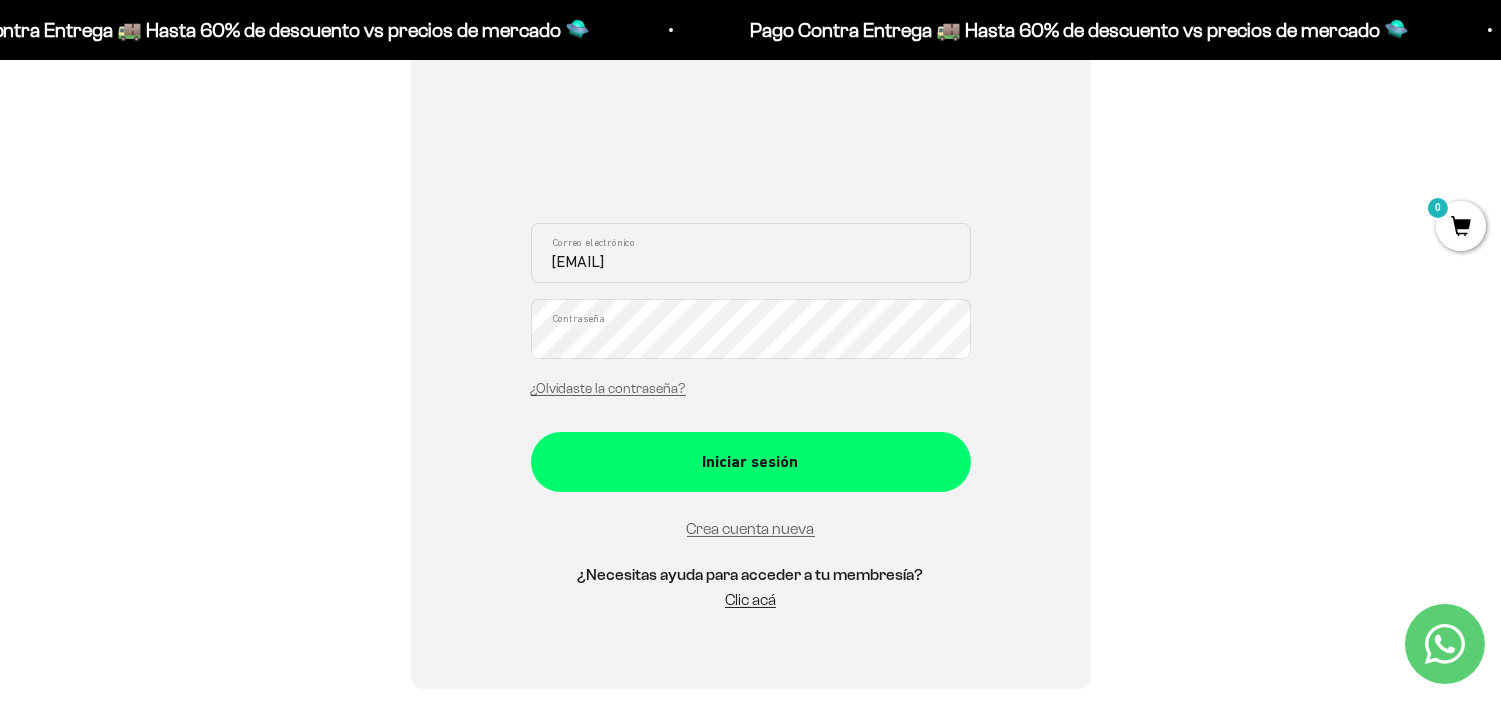 click on "Iniciar sesión
[EMAIL] Correo electrónico Contraseña
¿Olvidaste la contraseña?
Iniciar sesión
Crea cuenta nueva
¿Necesitas ayuda para acceder a tu membresía? Clic acá
Recuperar contraseña Correo electrónico
Recuperar
Volver a inicio de sesión" at bounding box center (751, 302) 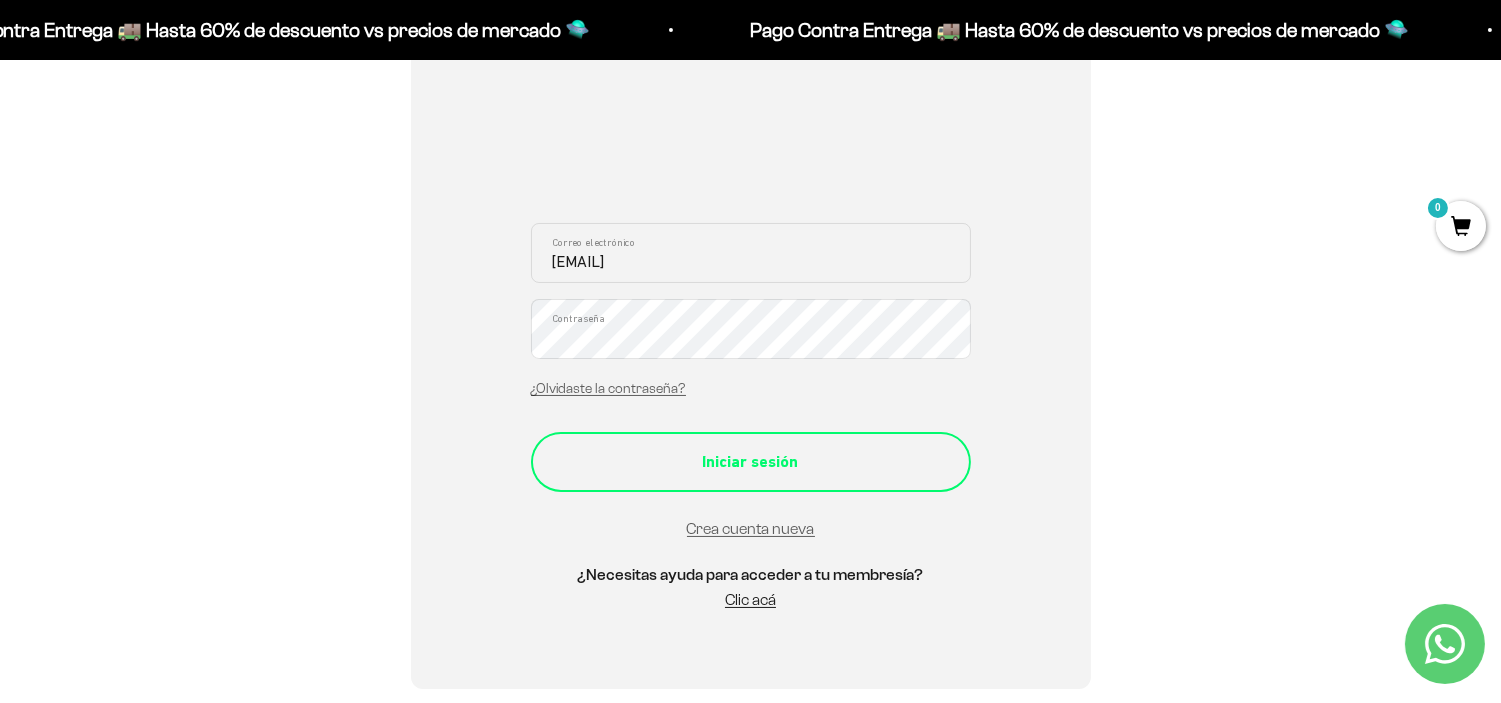 click on "Iniciar sesión" at bounding box center [751, 462] 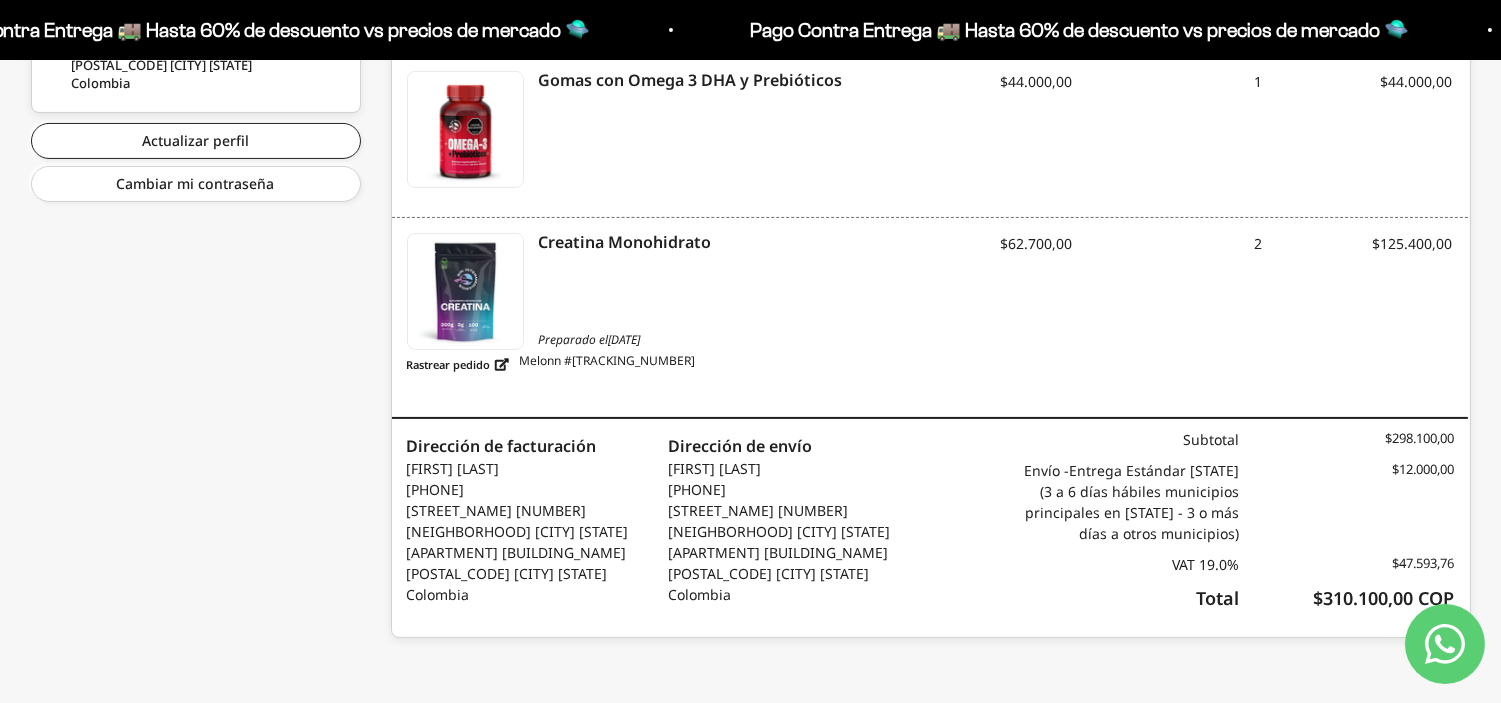 scroll, scrollTop: 597, scrollLeft: 0, axis: vertical 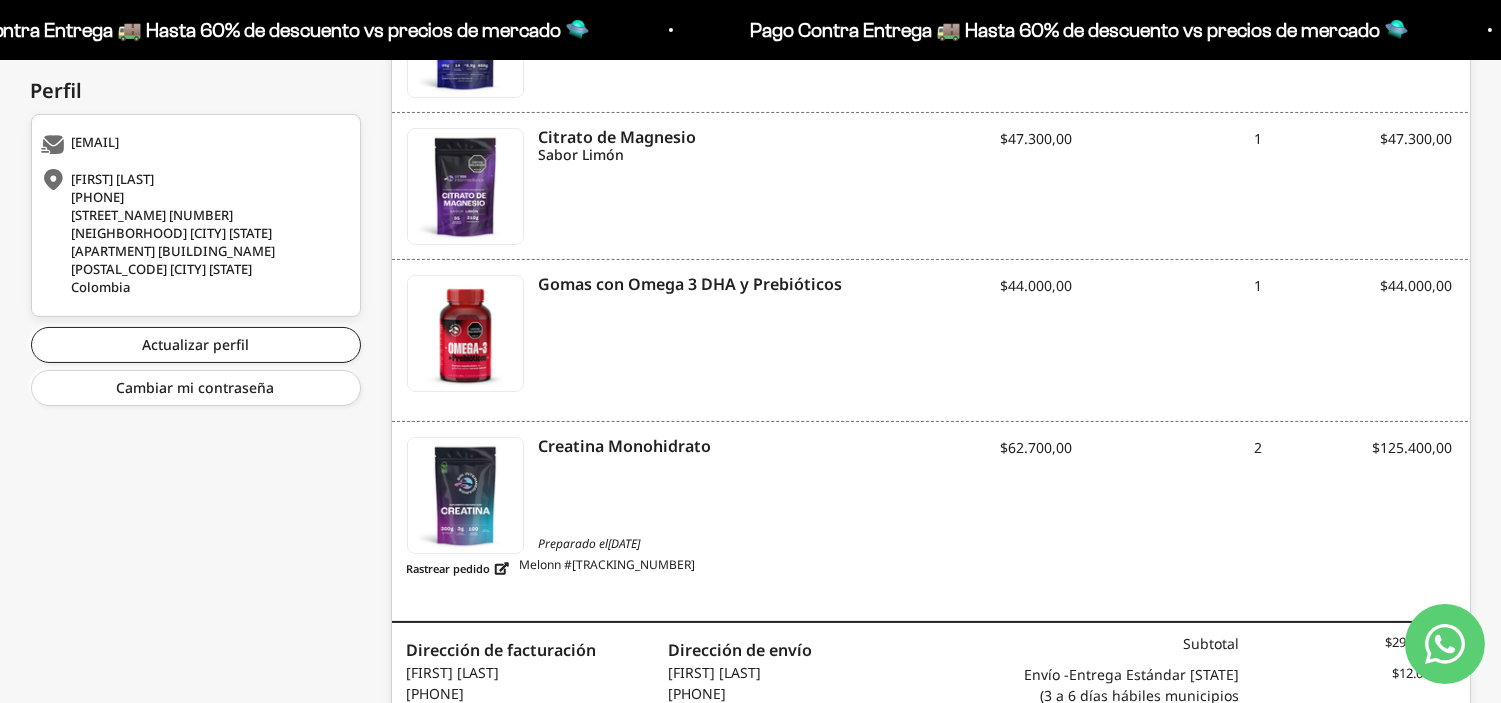 click on "$62.700,00" at bounding box center (1036, 447) 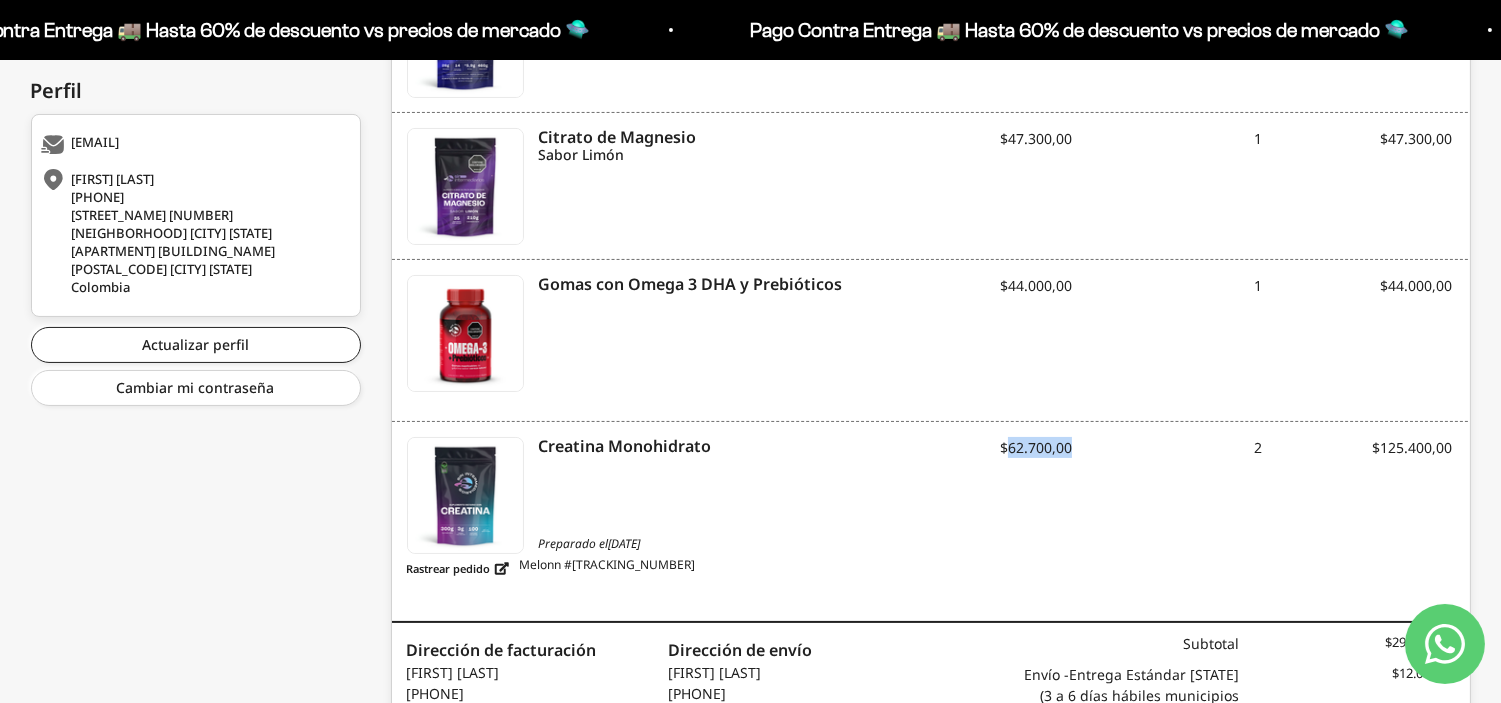 click on "$62.700,00" at bounding box center (1036, 447) 